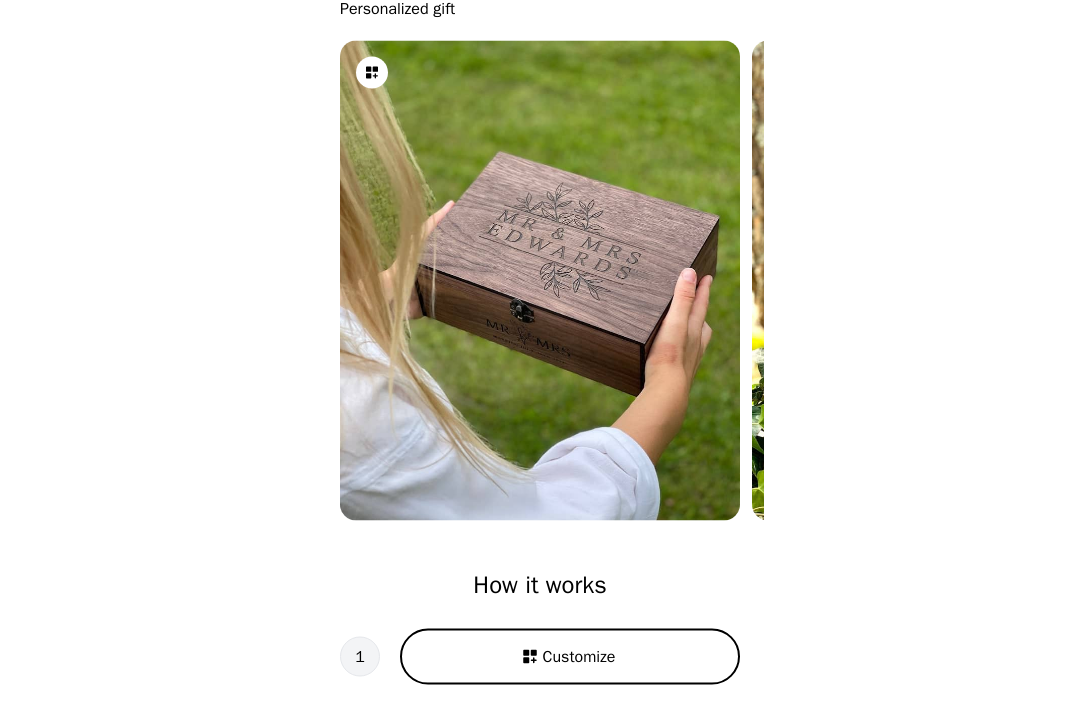 scroll, scrollTop: 132, scrollLeft: 0, axis: vertical 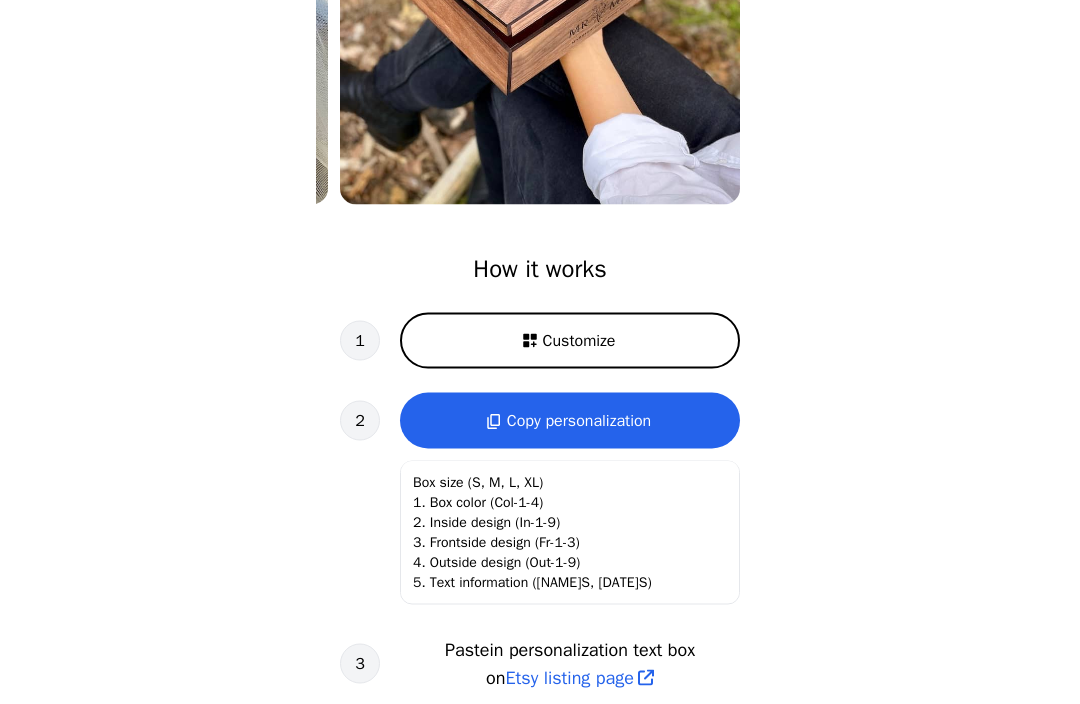 click on "Etsy listing page" at bounding box center [570, 678] 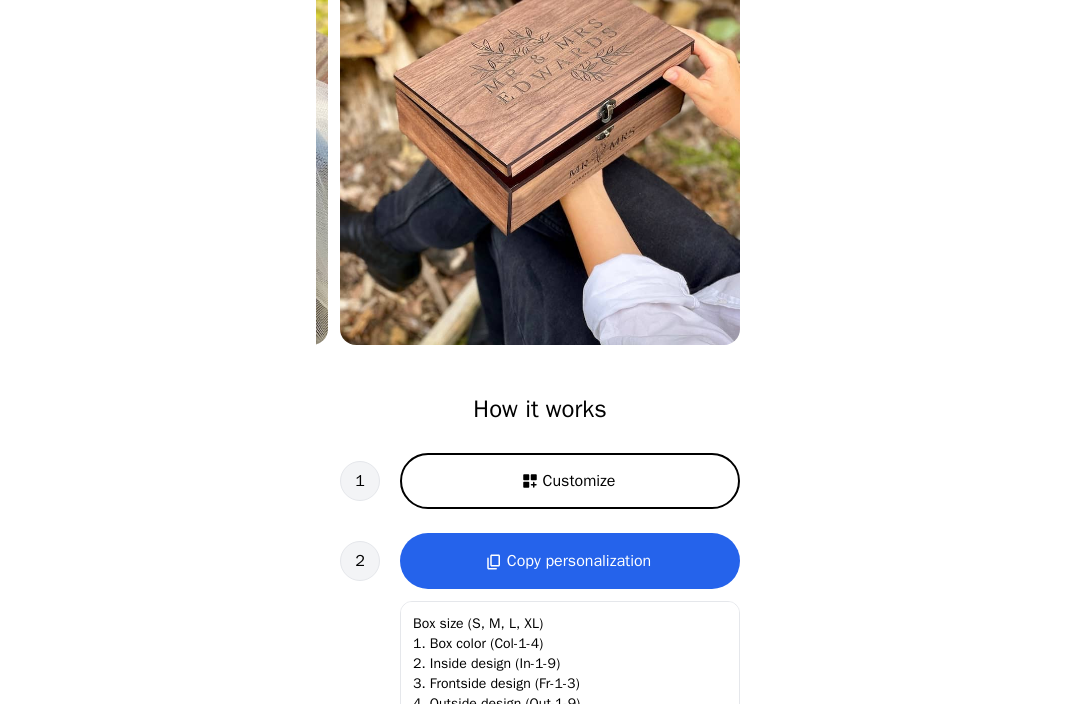 scroll, scrollTop: 306, scrollLeft: 0, axis: vertical 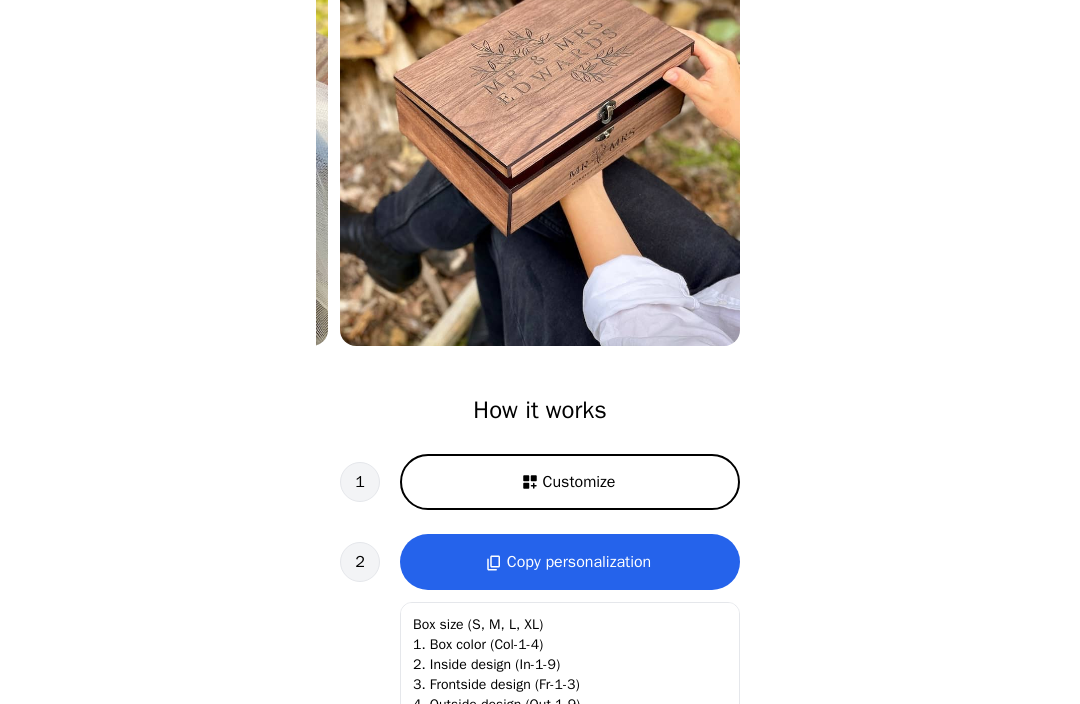 click on "Customize" at bounding box center [570, 482] 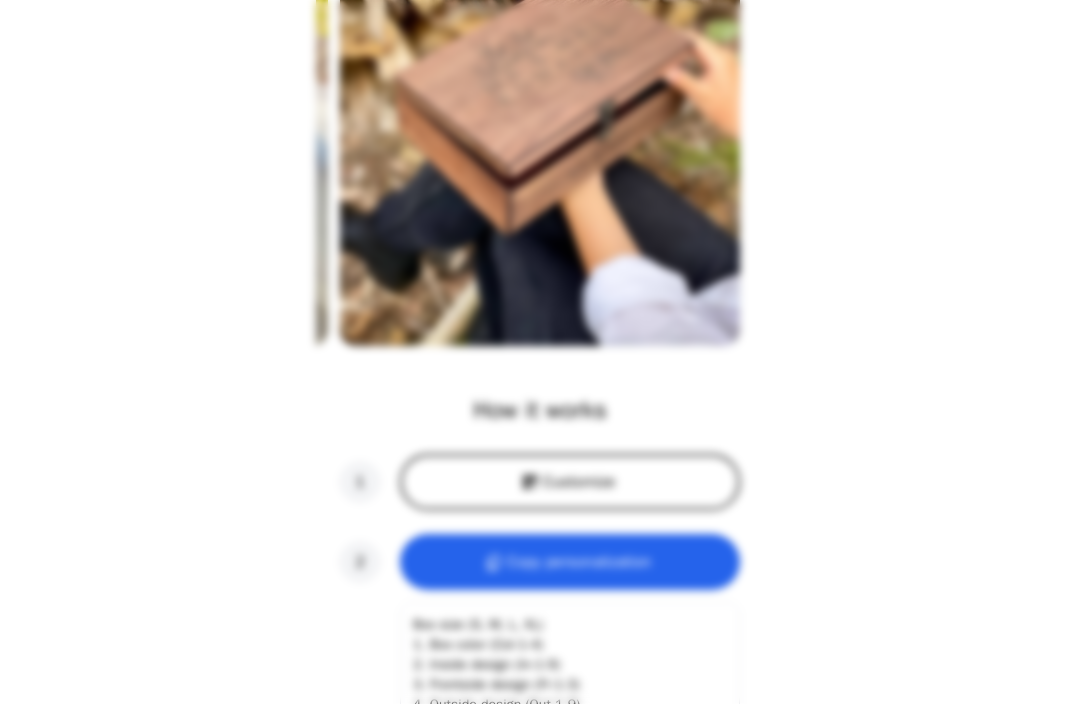 scroll, scrollTop: 0, scrollLeft: 256, axis: horizontal 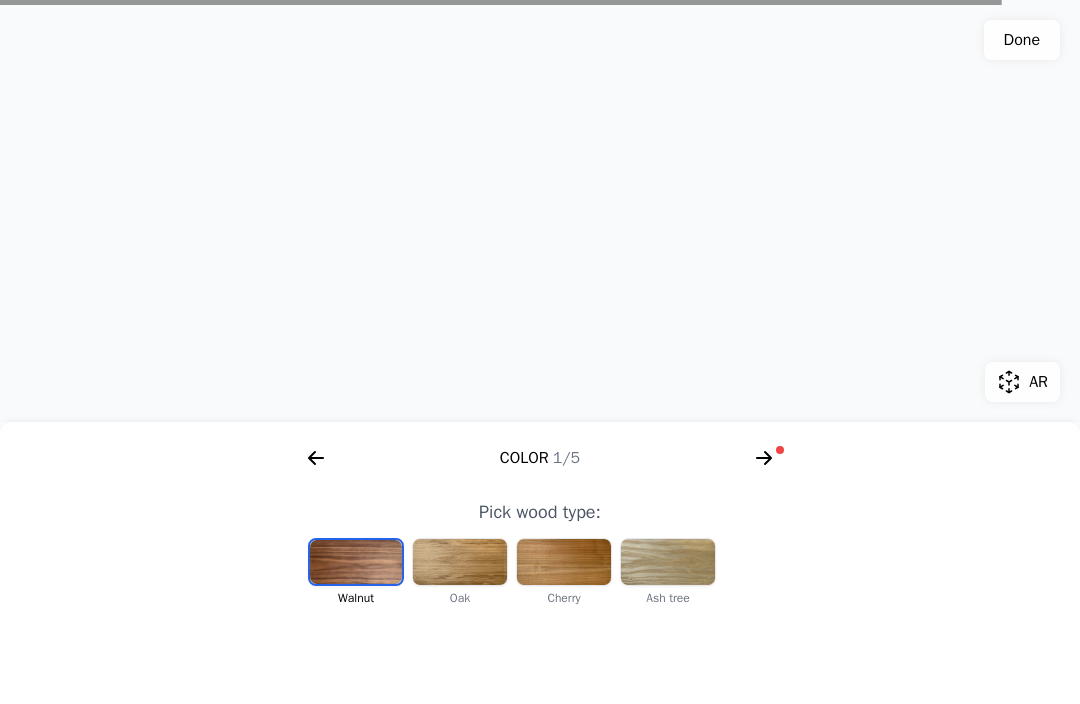 click at bounding box center (460, 562) 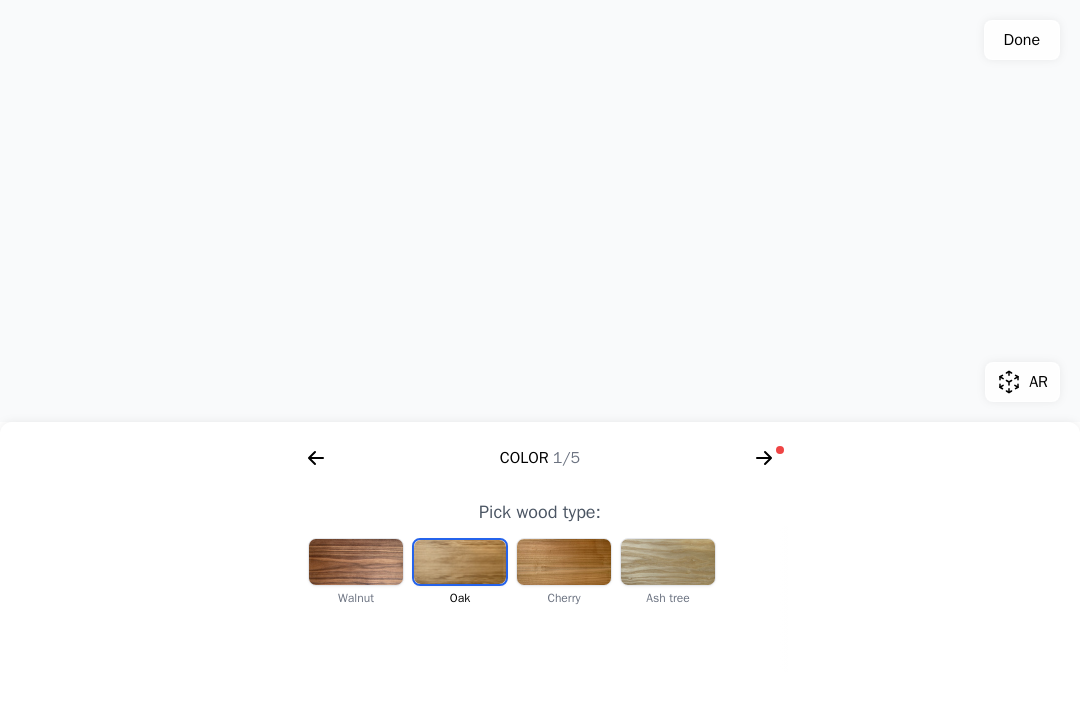 click 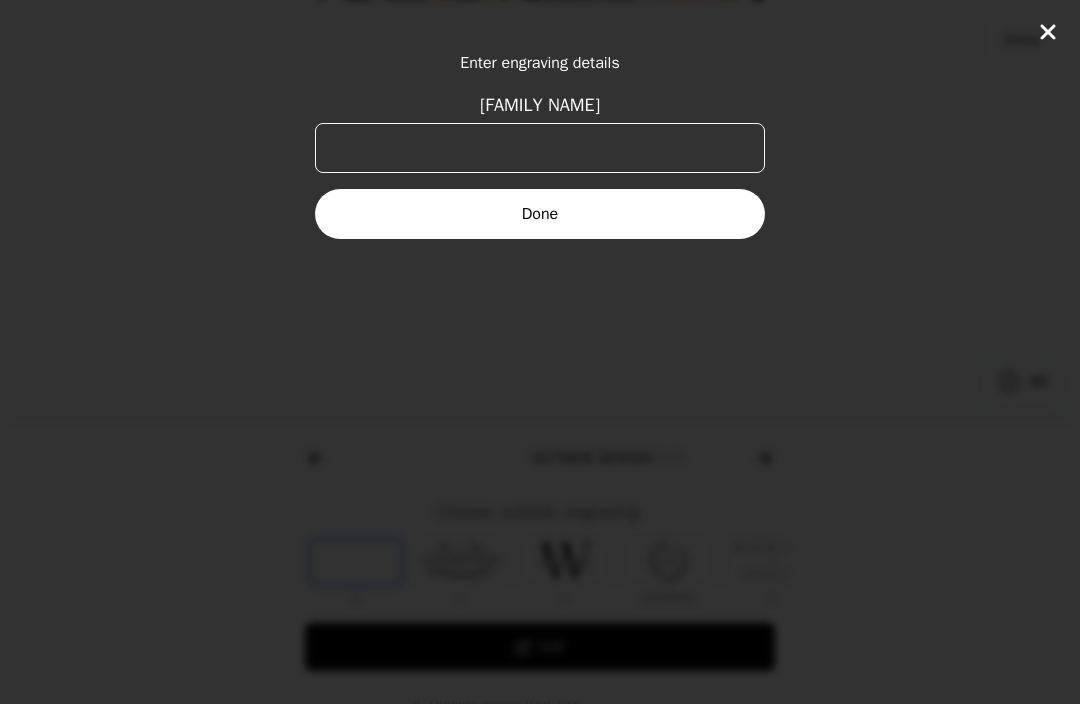 scroll, scrollTop: 0, scrollLeft: 768, axis: horizontal 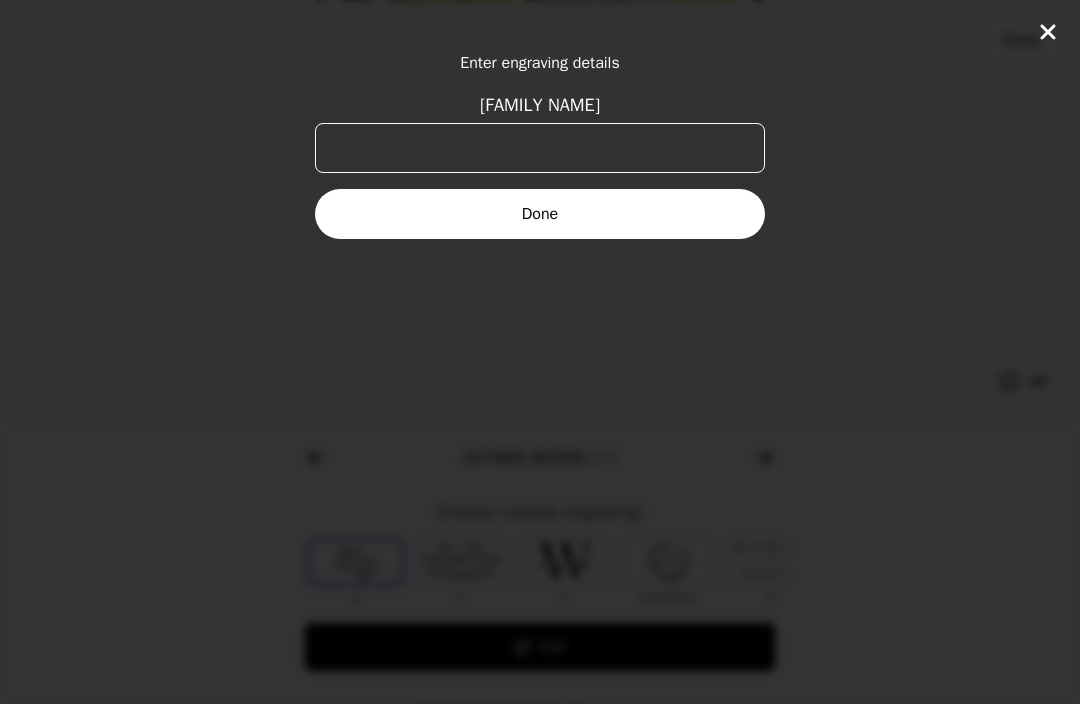 click on "[FAMILY NAME]" at bounding box center (540, 148) 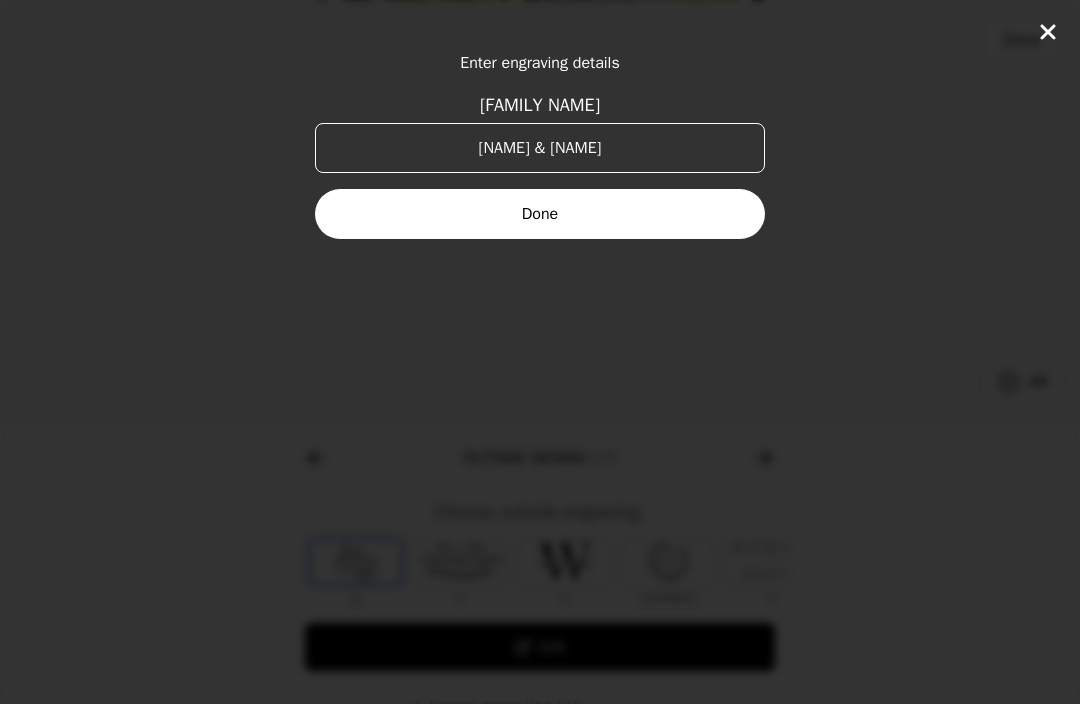 type on "[NAME] & [NAME]" 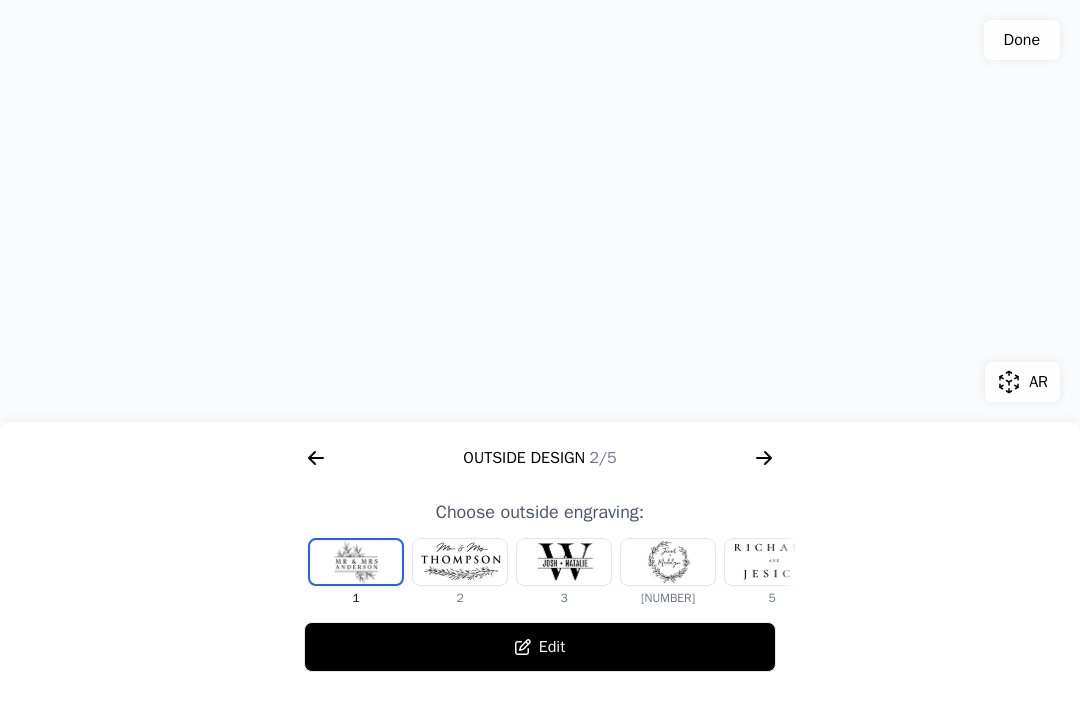 click 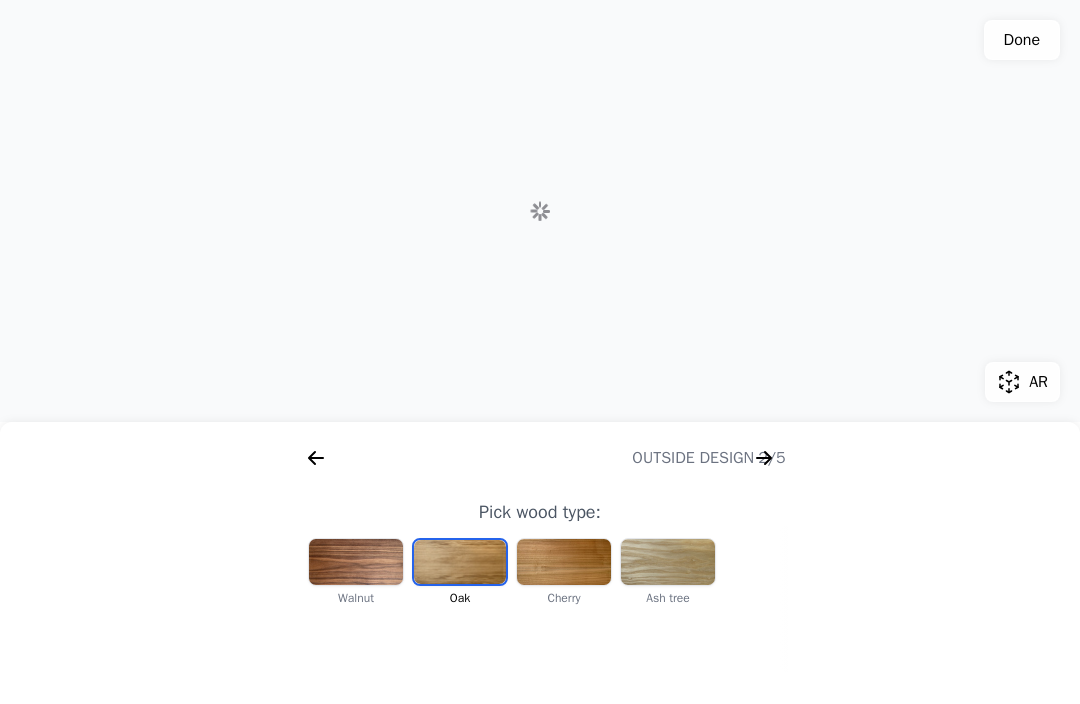 scroll, scrollTop: 0, scrollLeft: 256, axis: horizontal 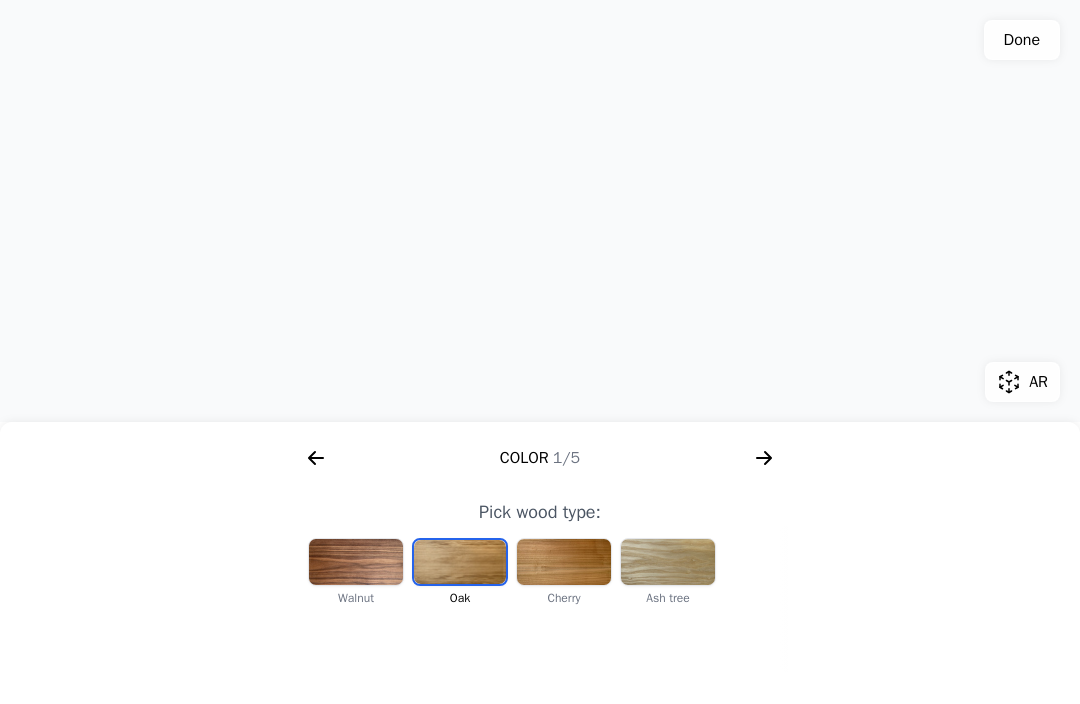 click 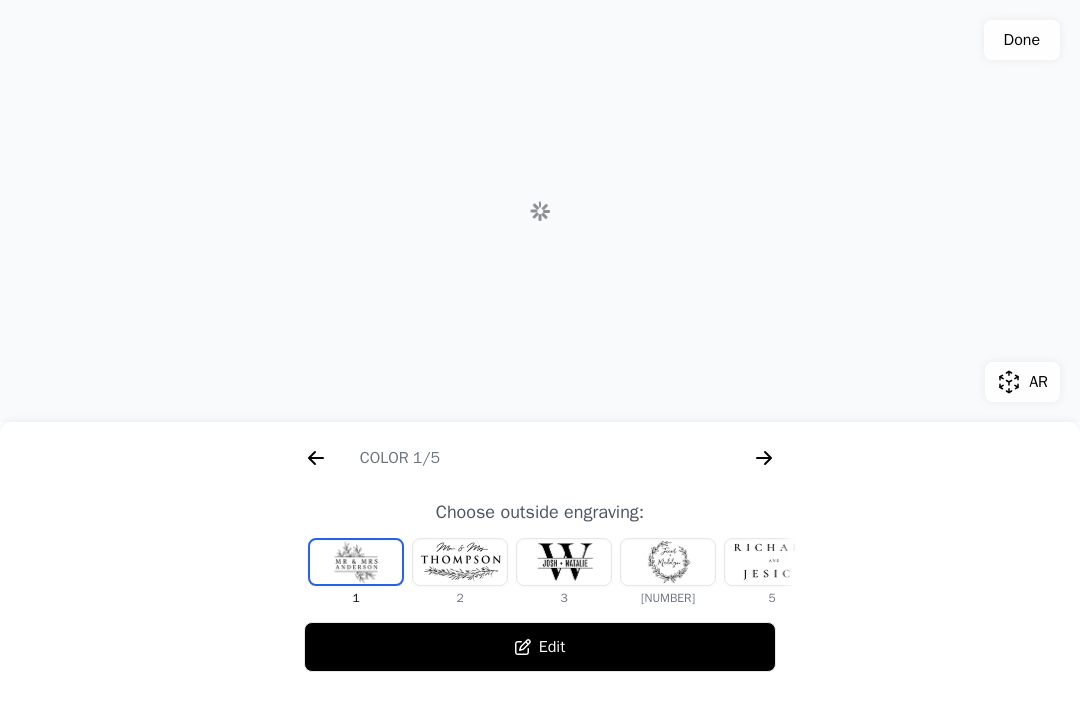 scroll, scrollTop: 0, scrollLeft: 768, axis: horizontal 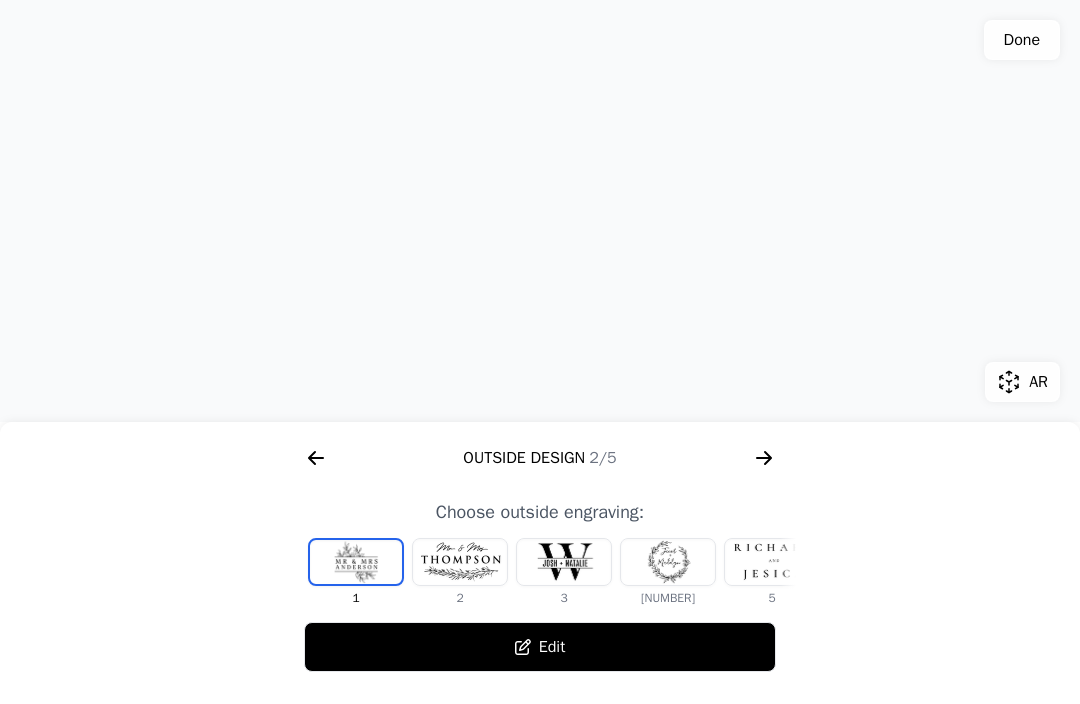 click 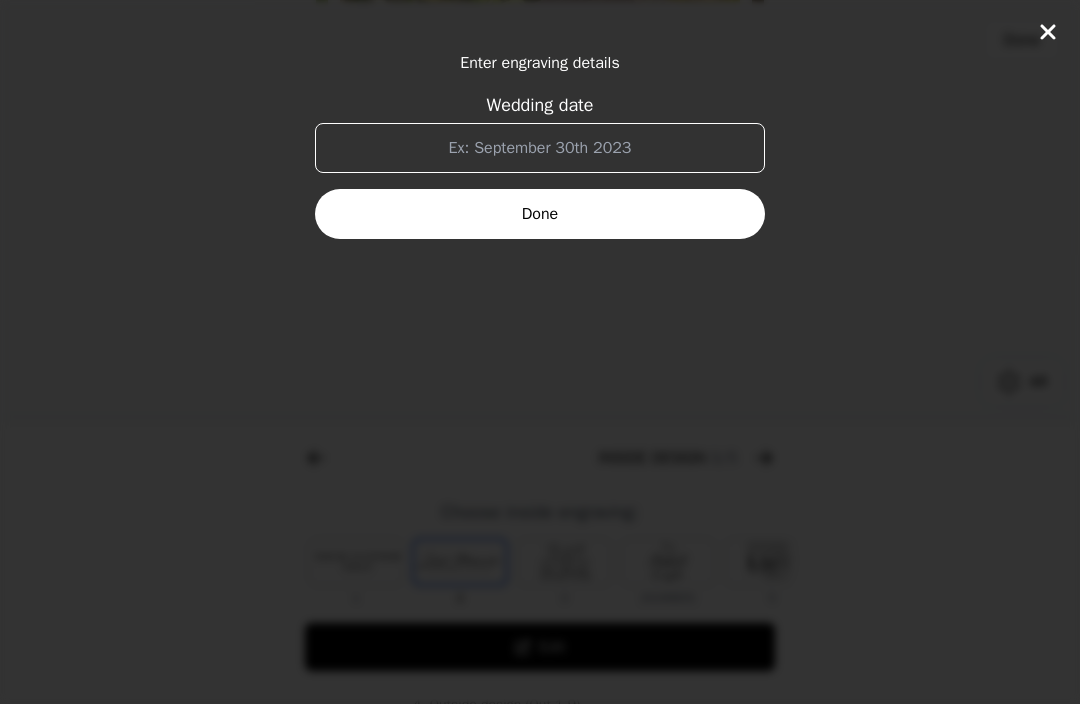 scroll, scrollTop: 0, scrollLeft: 1280, axis: horizontal 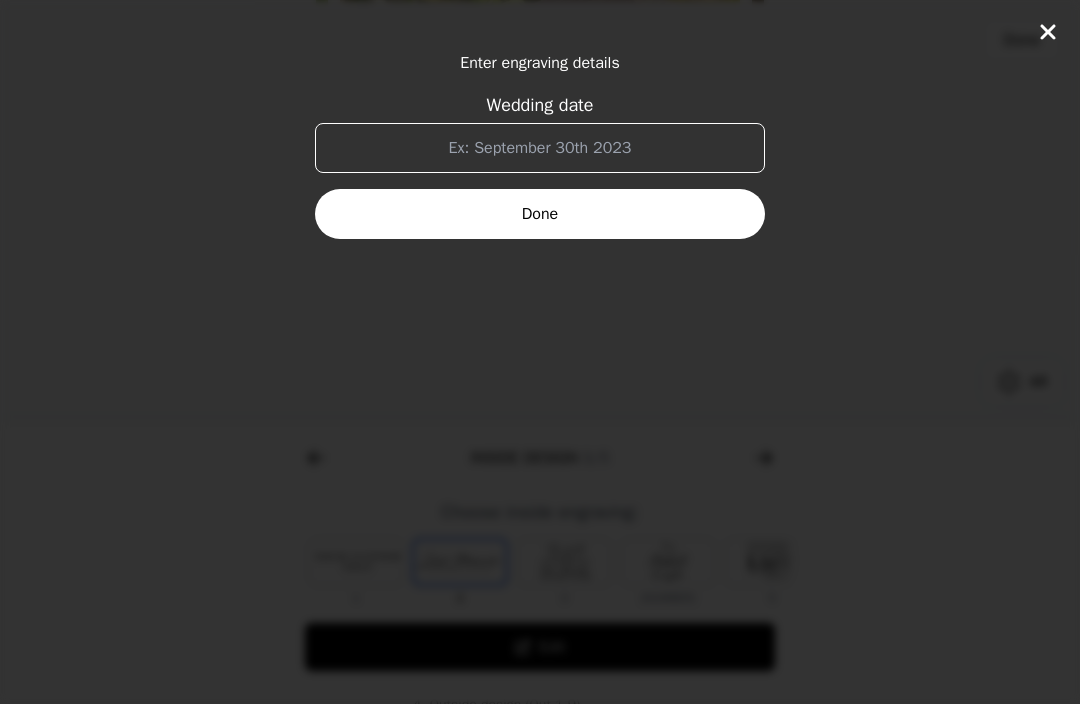 click on "Wedding date" at bounding box center (540, 148) 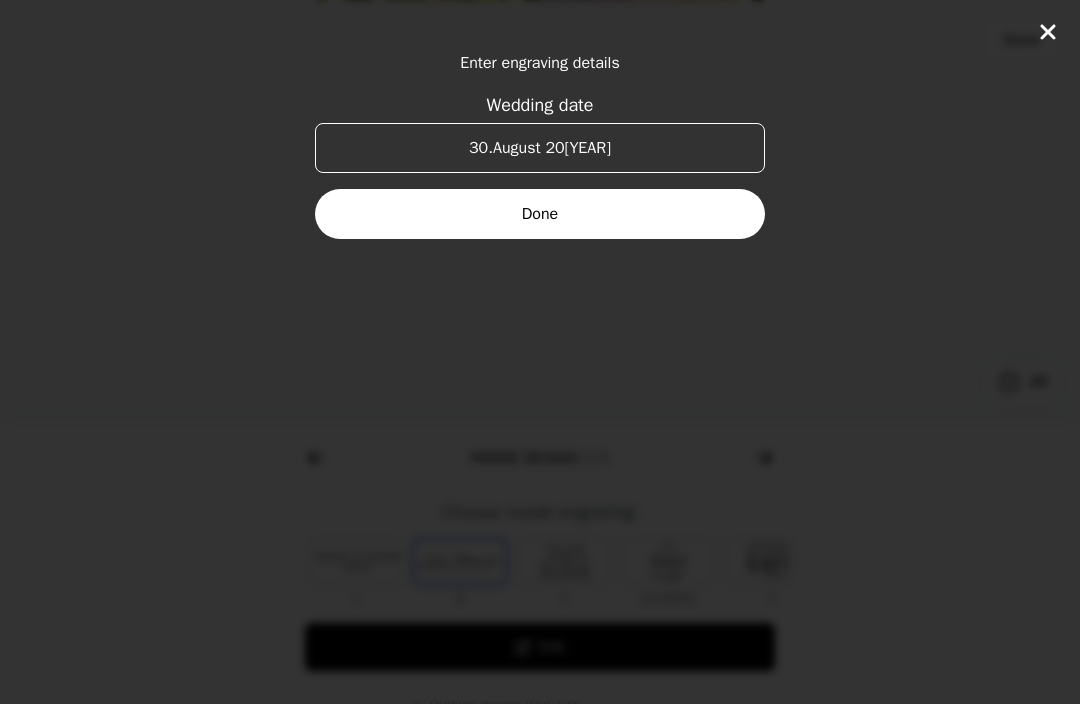 type on "30.August 20[YEAR]" 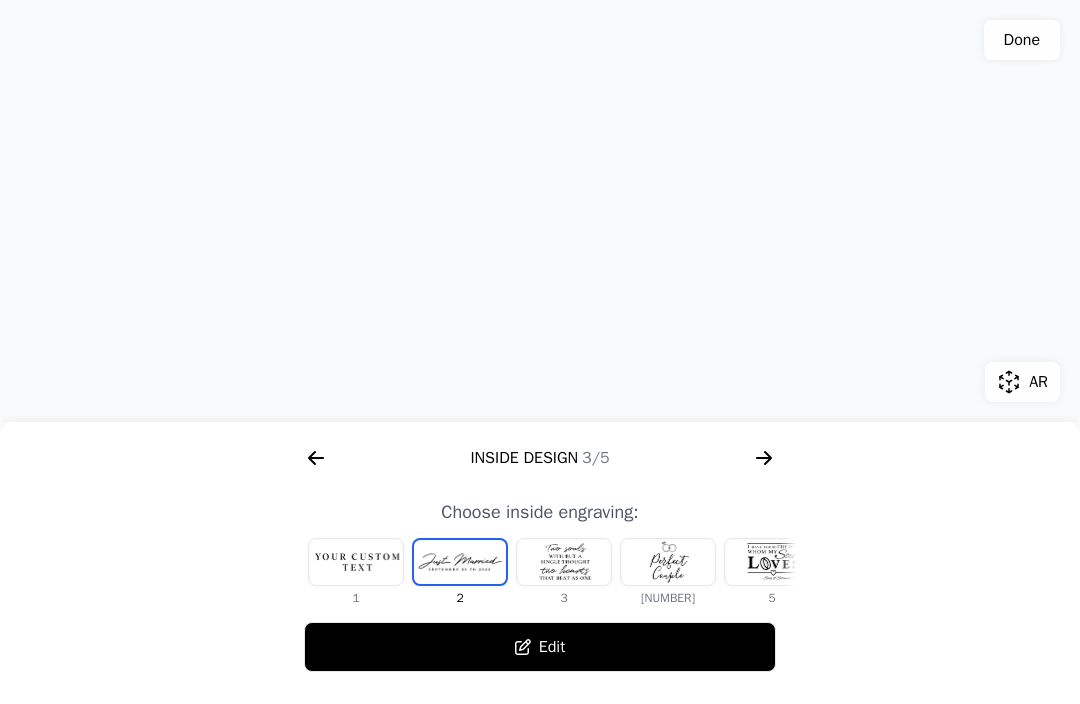 click at bounding box center [356, 562] 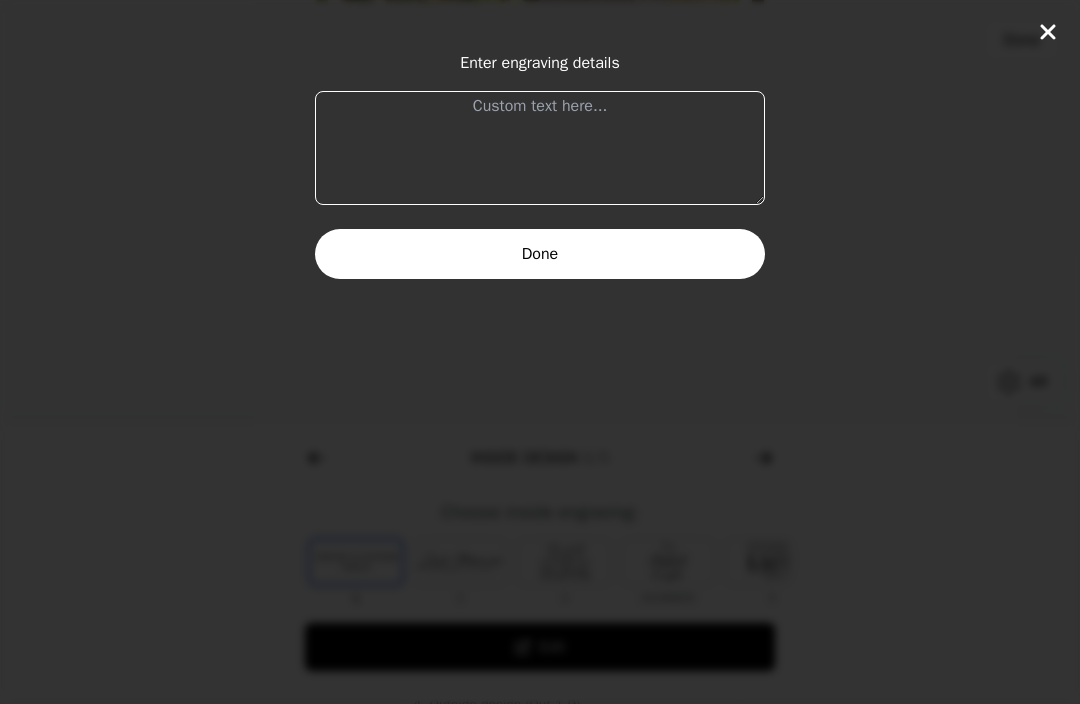 click on "Enter engraving details Done" 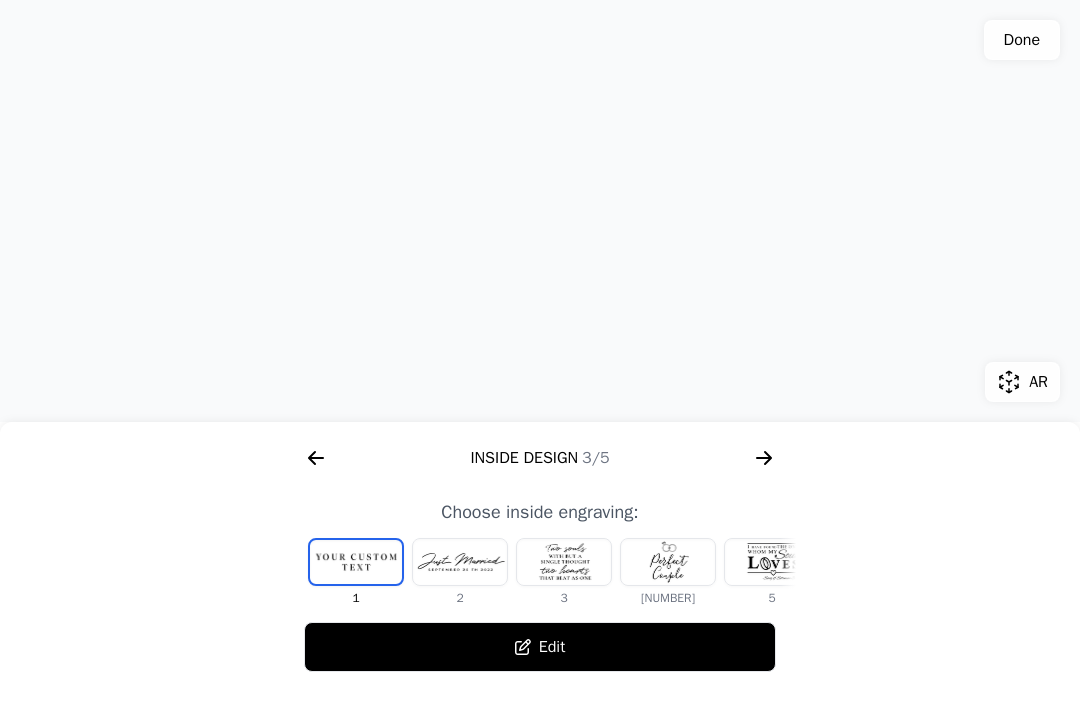 click 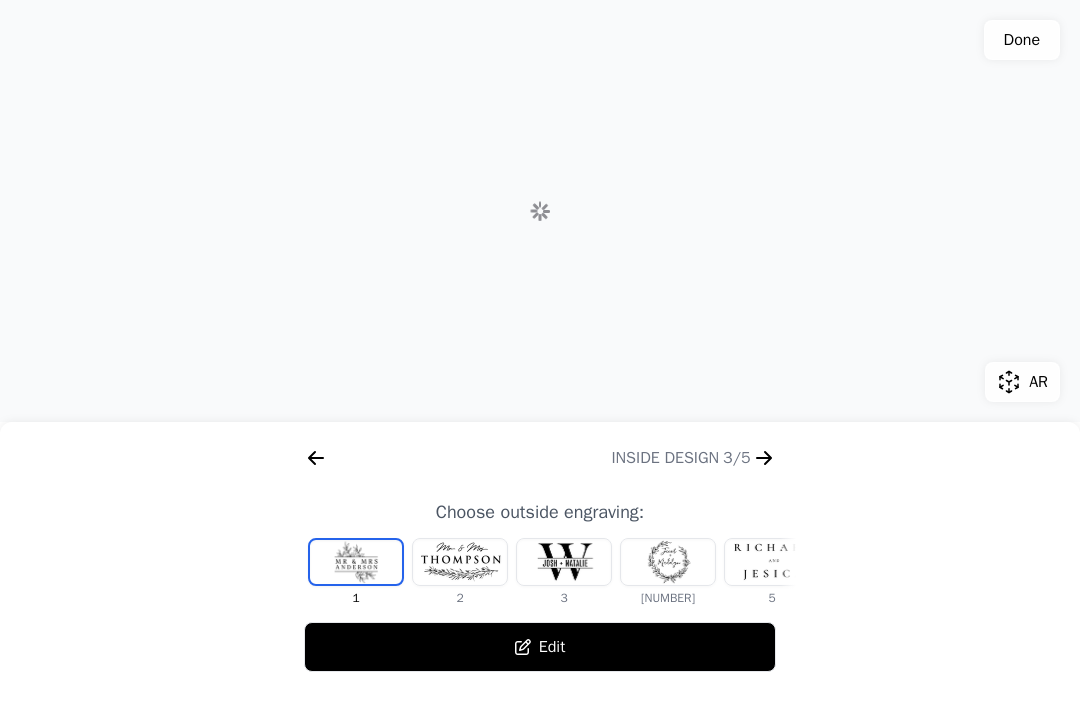 scroll, scrollTop: 0, scrollLeft: 768, axis: horizontal 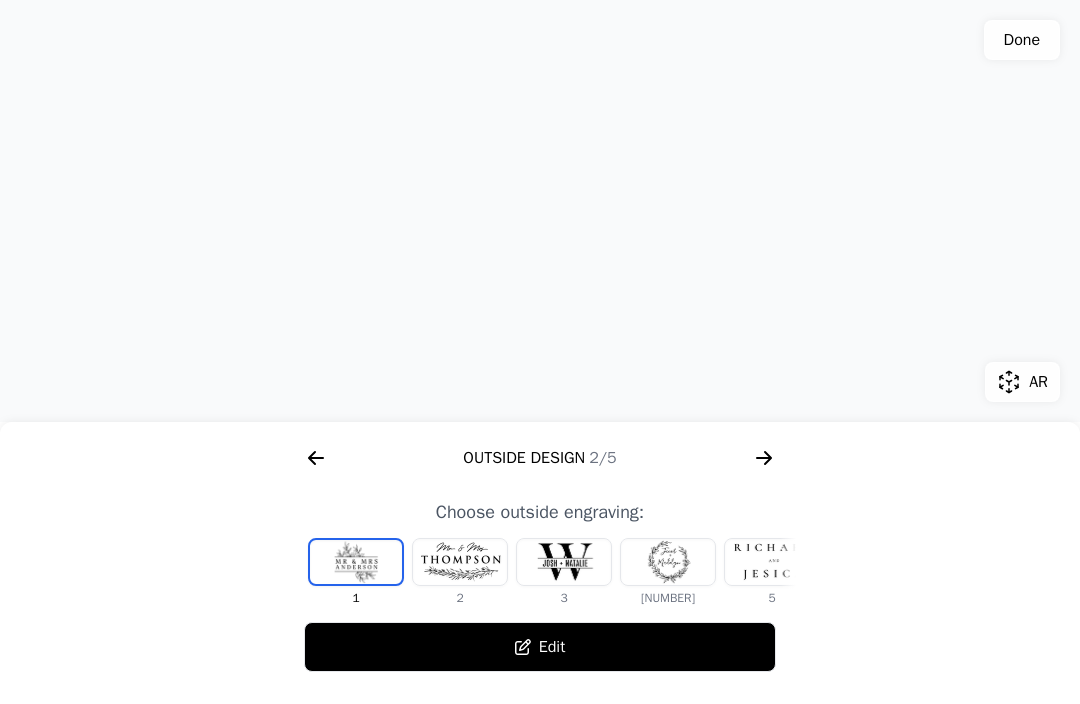 click 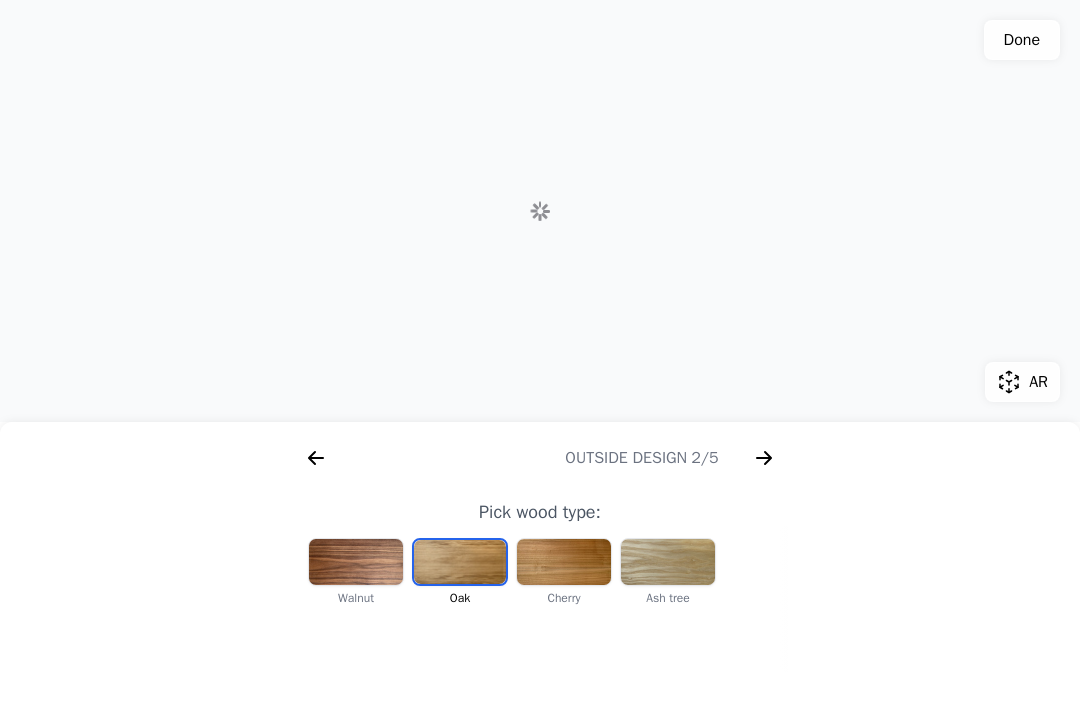 scroll, scrollTop: 0, scrollLeft: 256, axis: horizontal 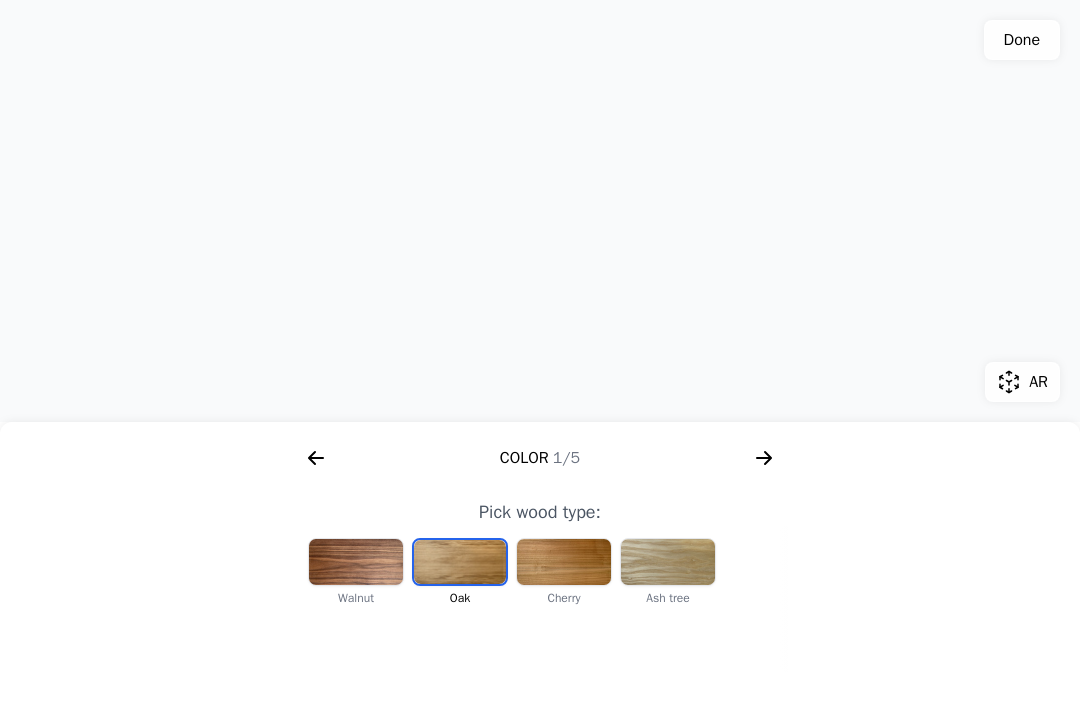 click 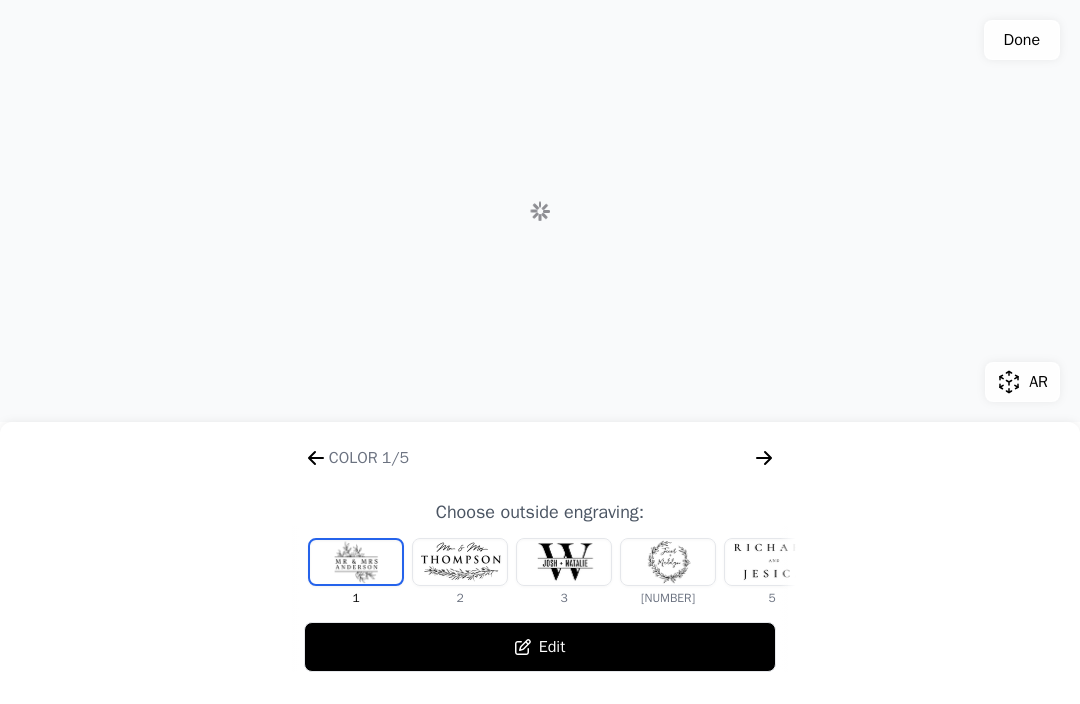 scroll, scrollTop: 0, scrollLeft: 768, axis: horizontal 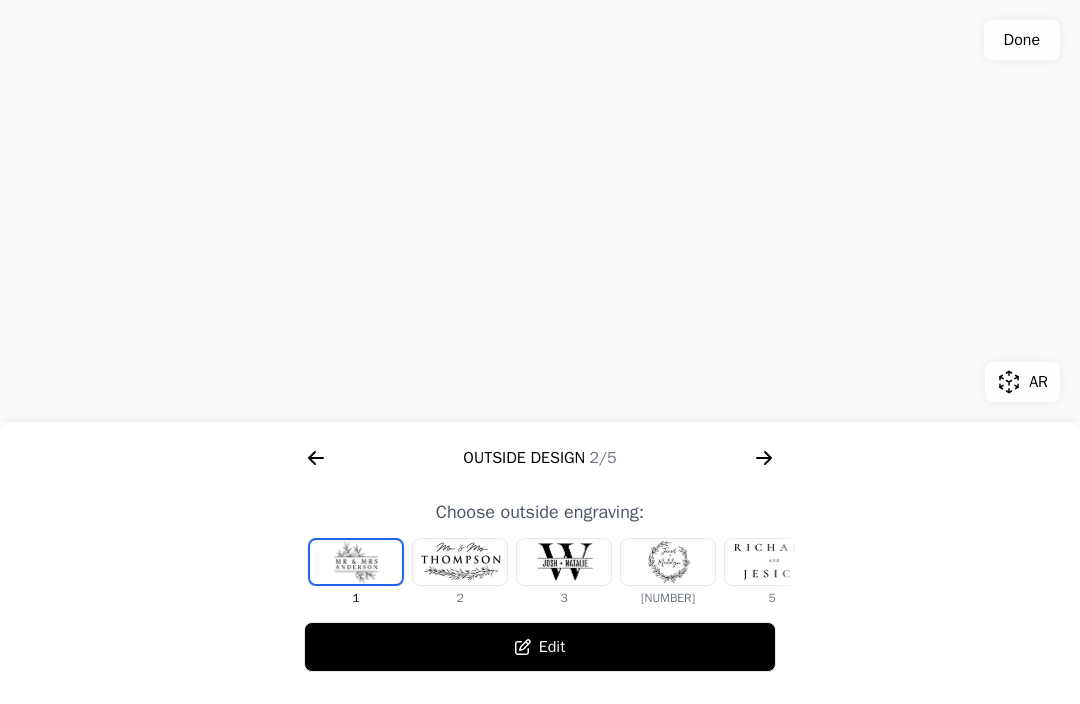 click at bounding box center [460, 562] 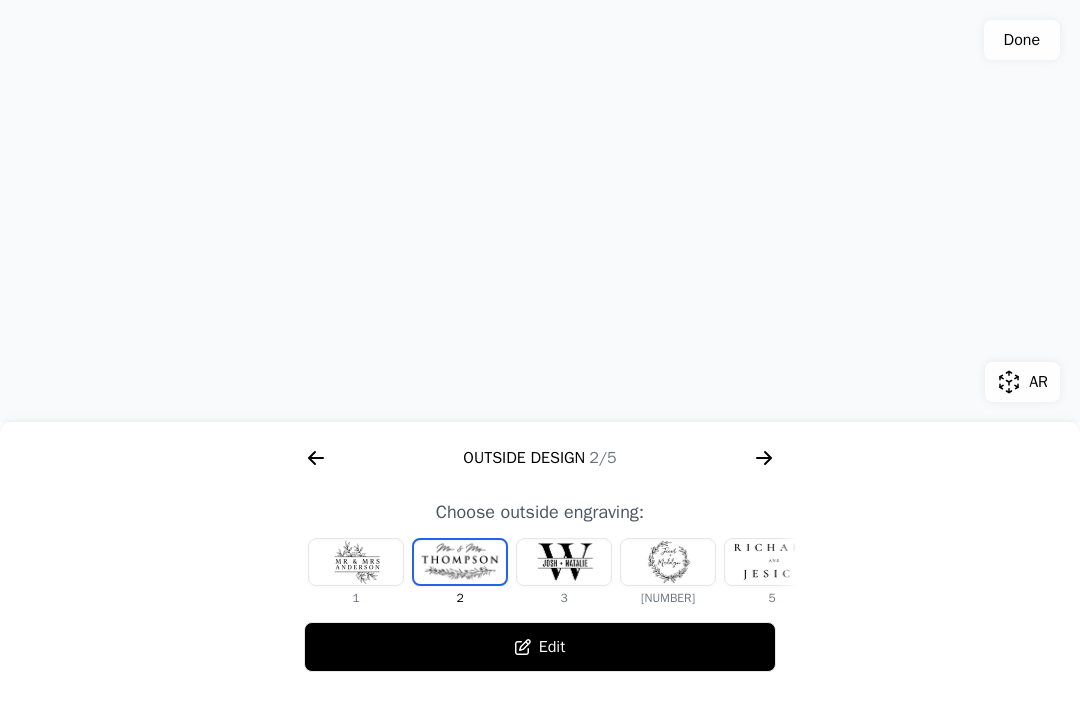 click at bounding box center (564, 562) 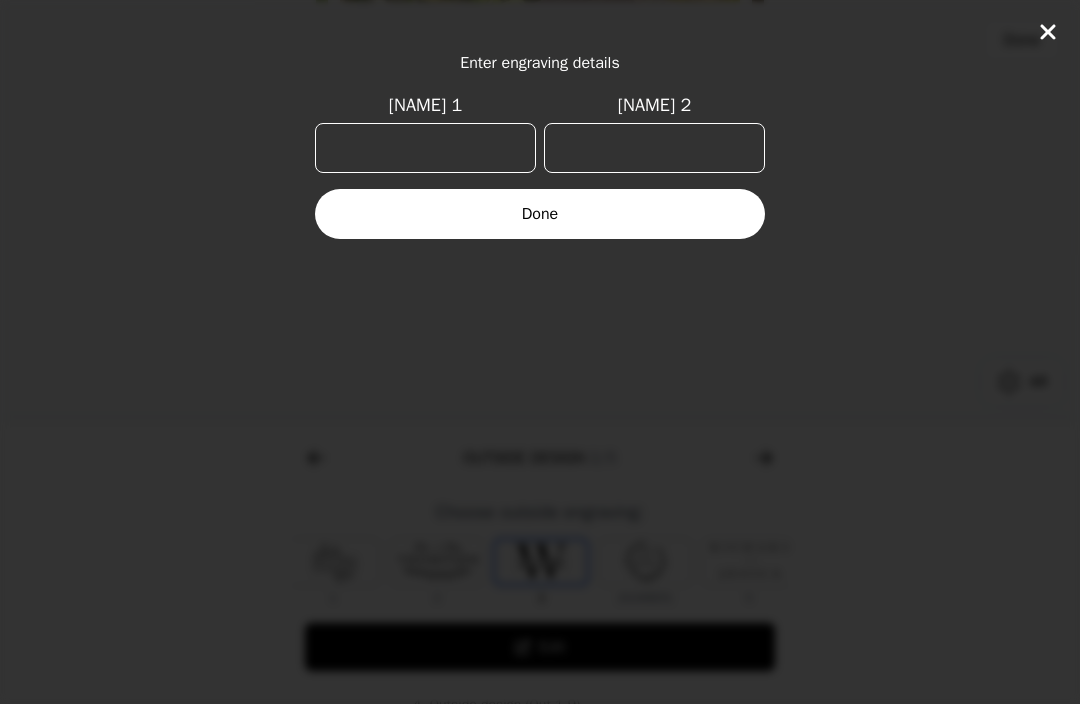 scroll, scrollTop: 0, scrollLeft: 24, axis: horizontal 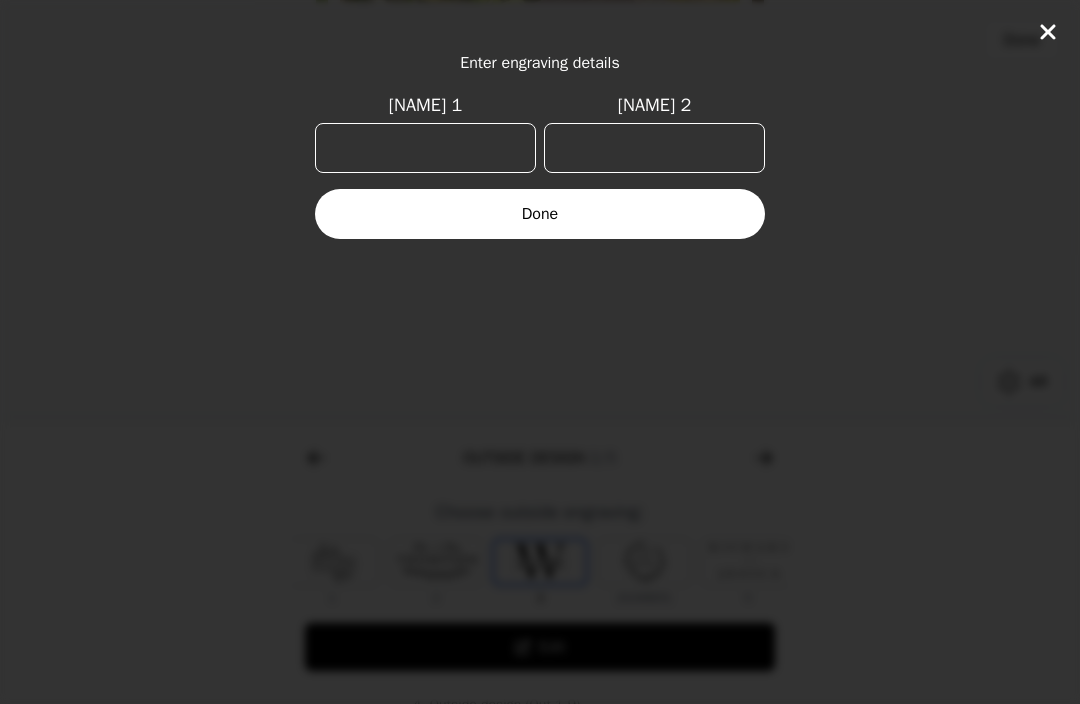 click 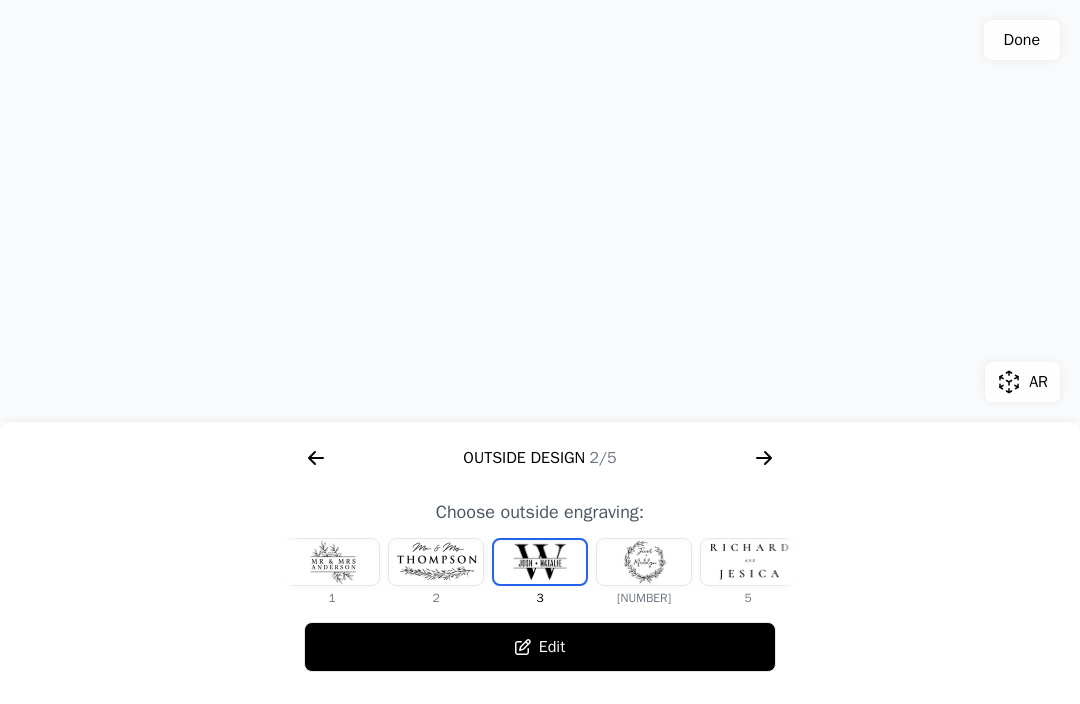 click at bounding box center [644, 562] 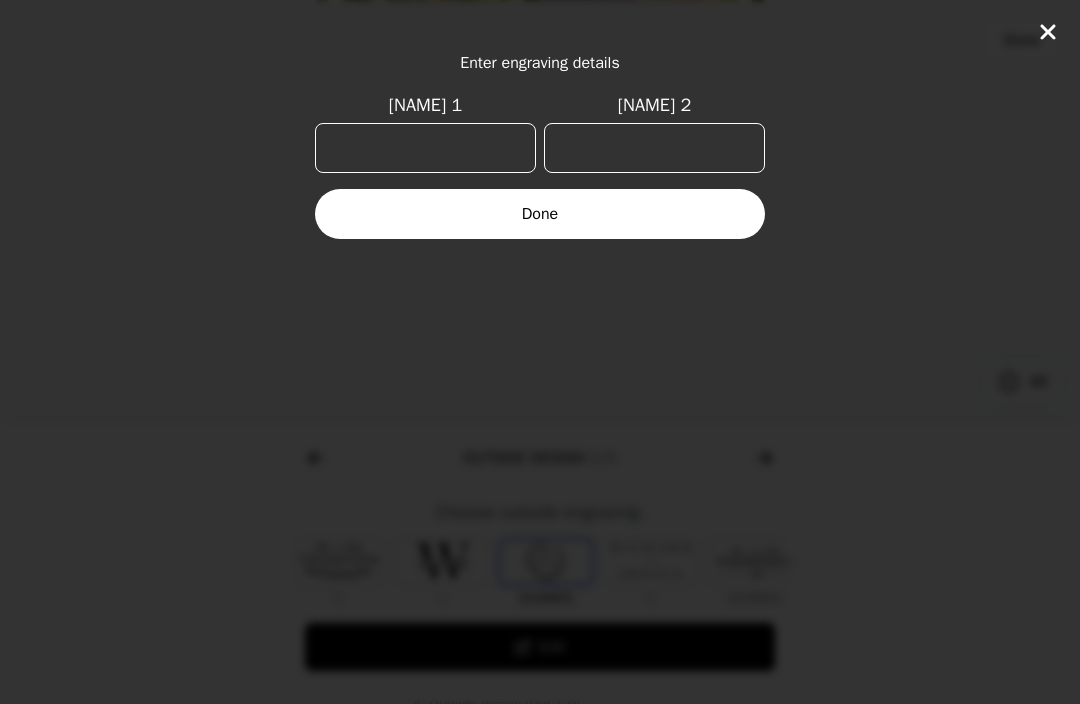 scroll, scrollTop: 0, scrollLeft: 128, axis: horizontal 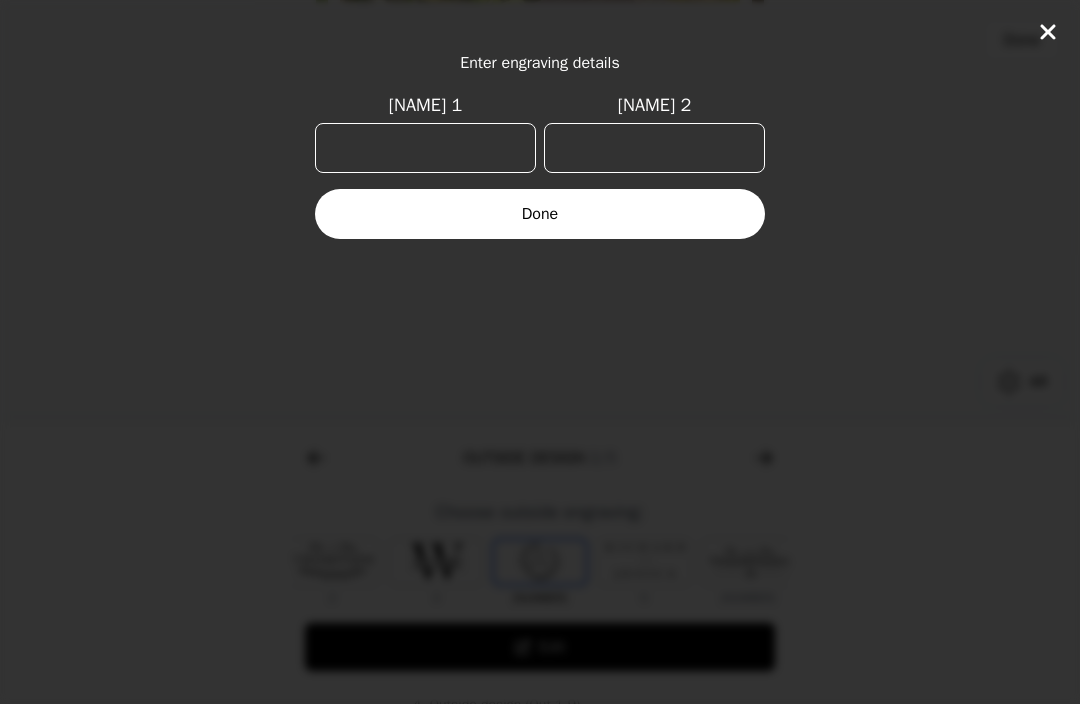 click 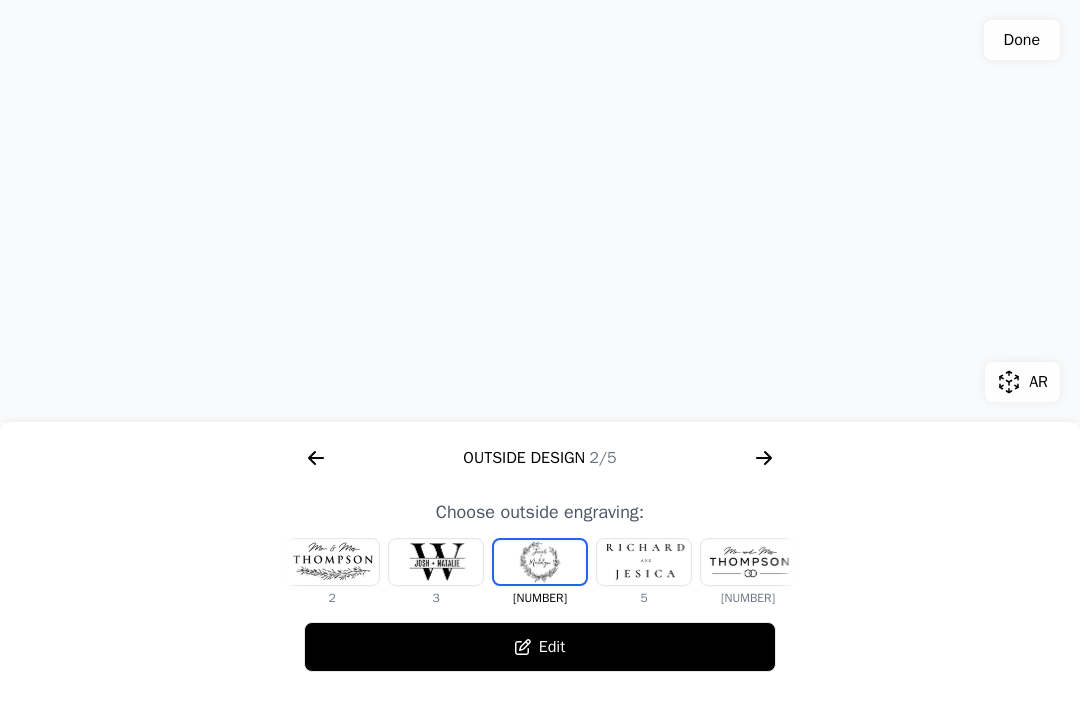 click at bounding box center [644, 562] 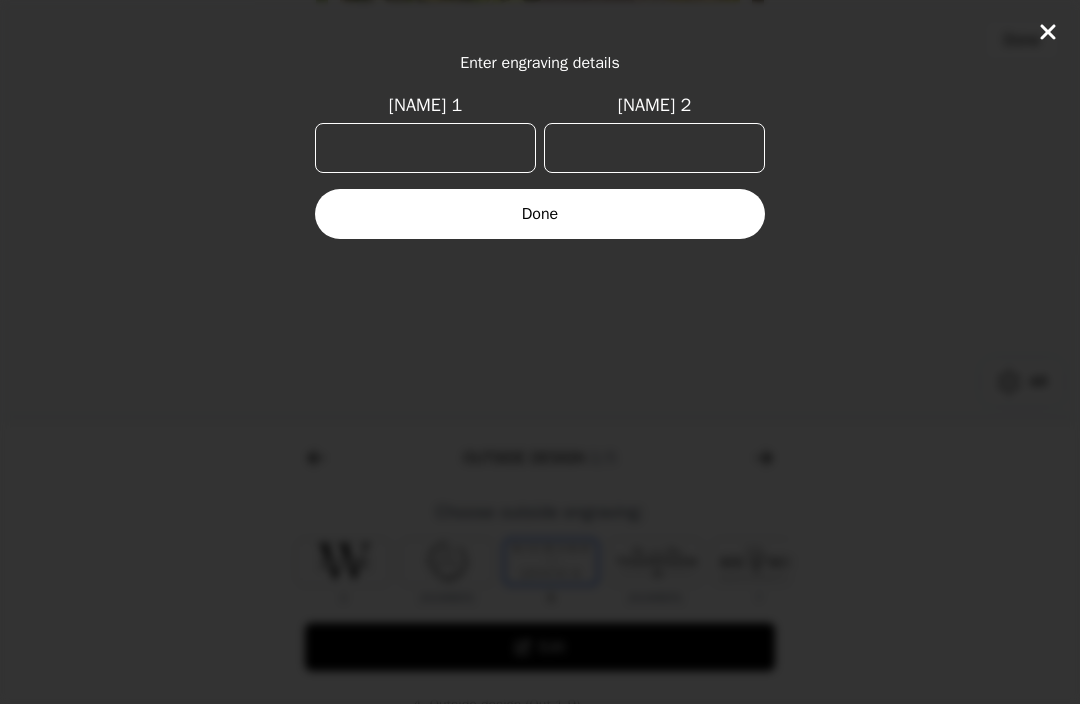 scroll, scrollTop: 0, scrollLeft: 232, axis: horizontal 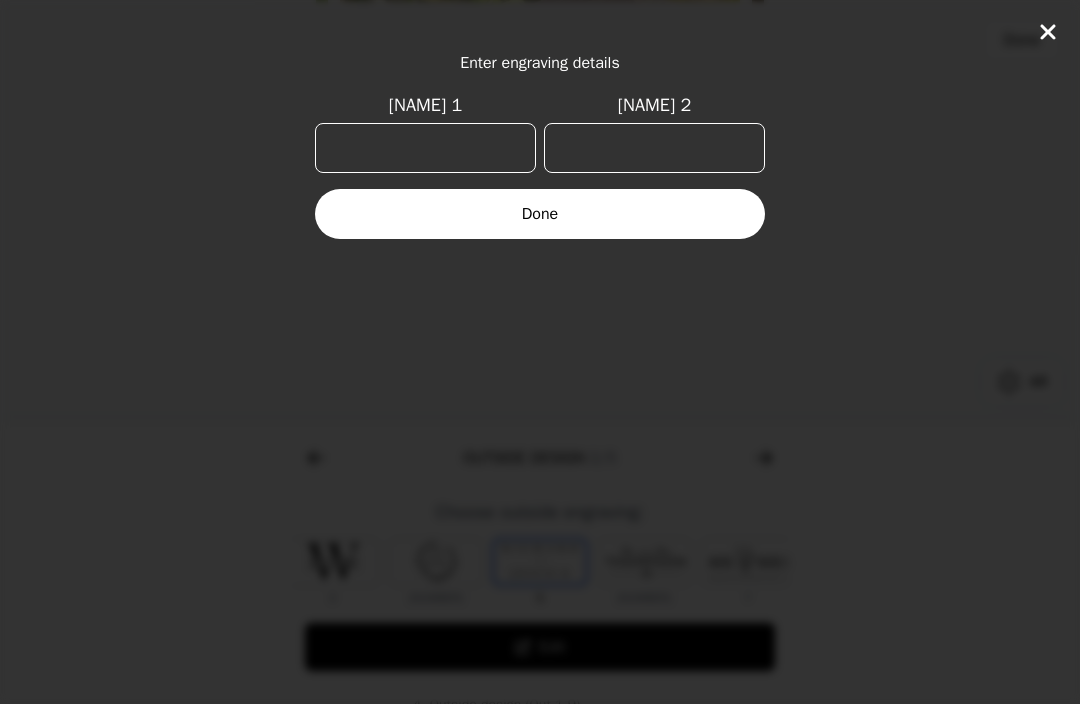 click 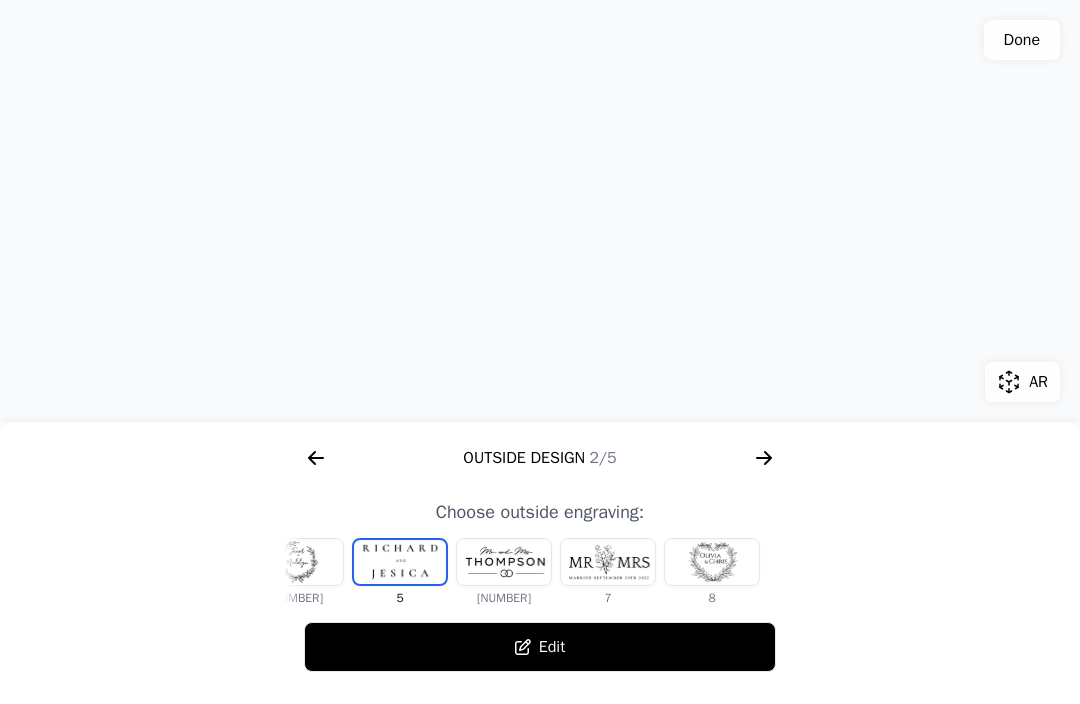 scroll, scrollTop: 0, scrollLeft: 372, axis: horizontal 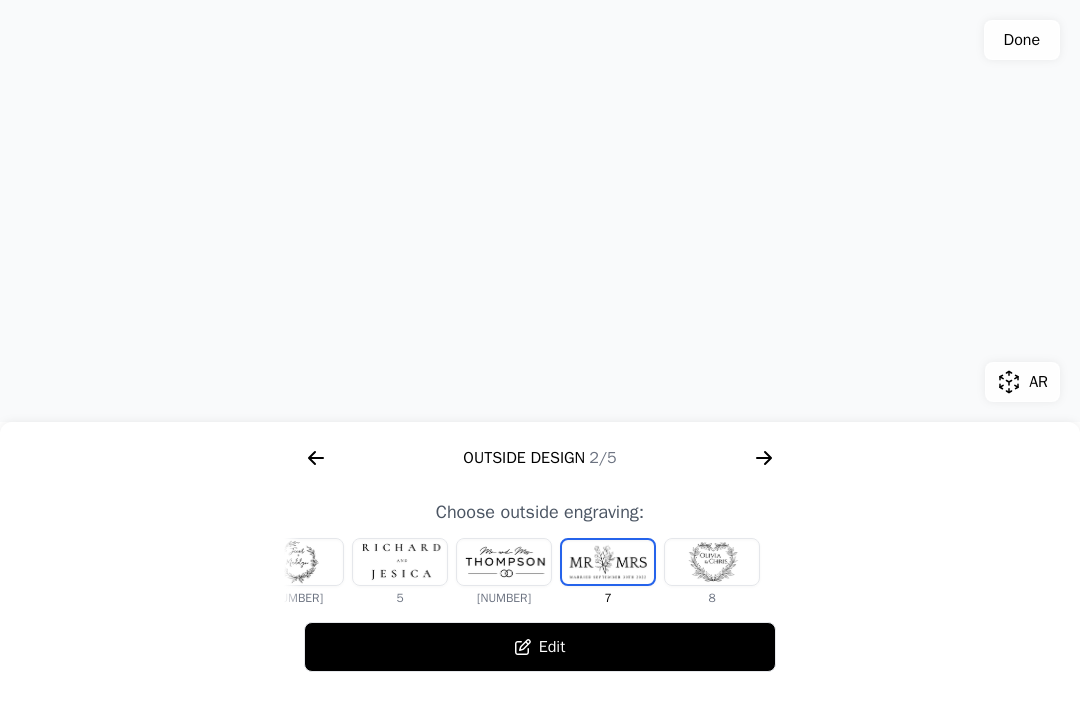 click at bounding box center (712, 562) 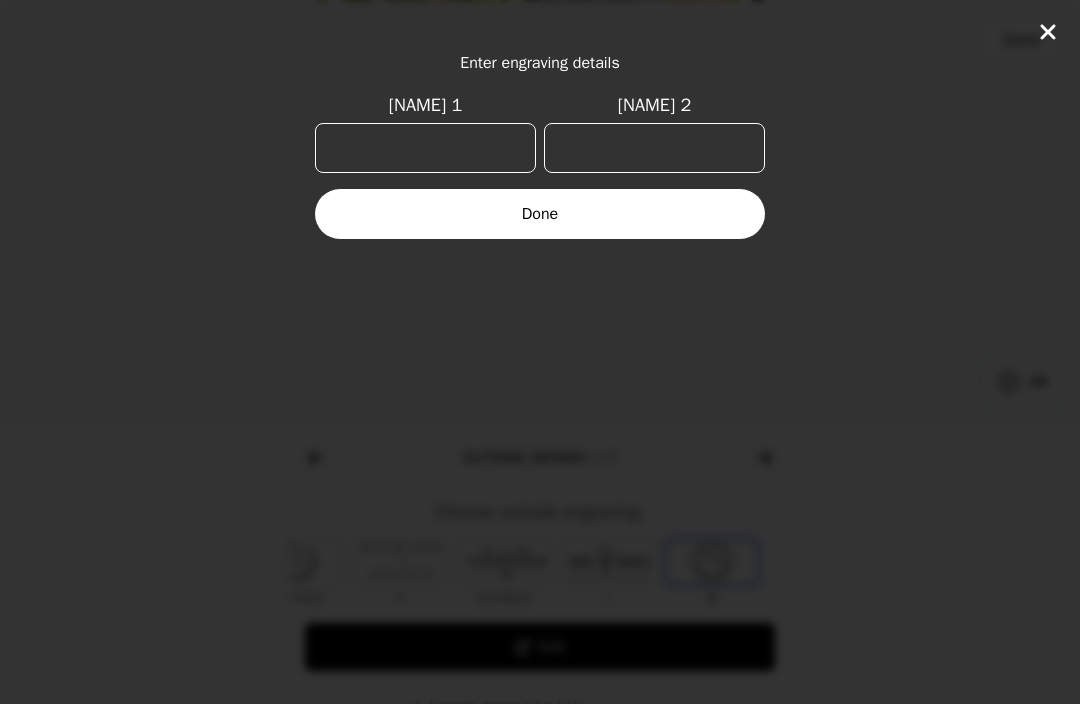 click 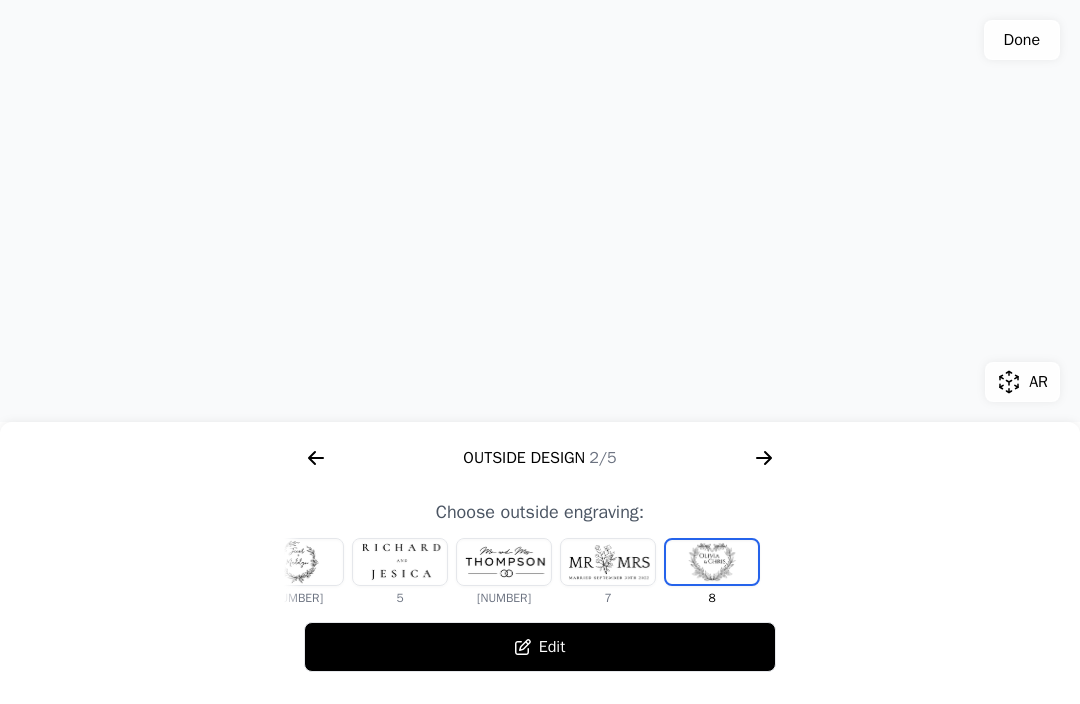 click 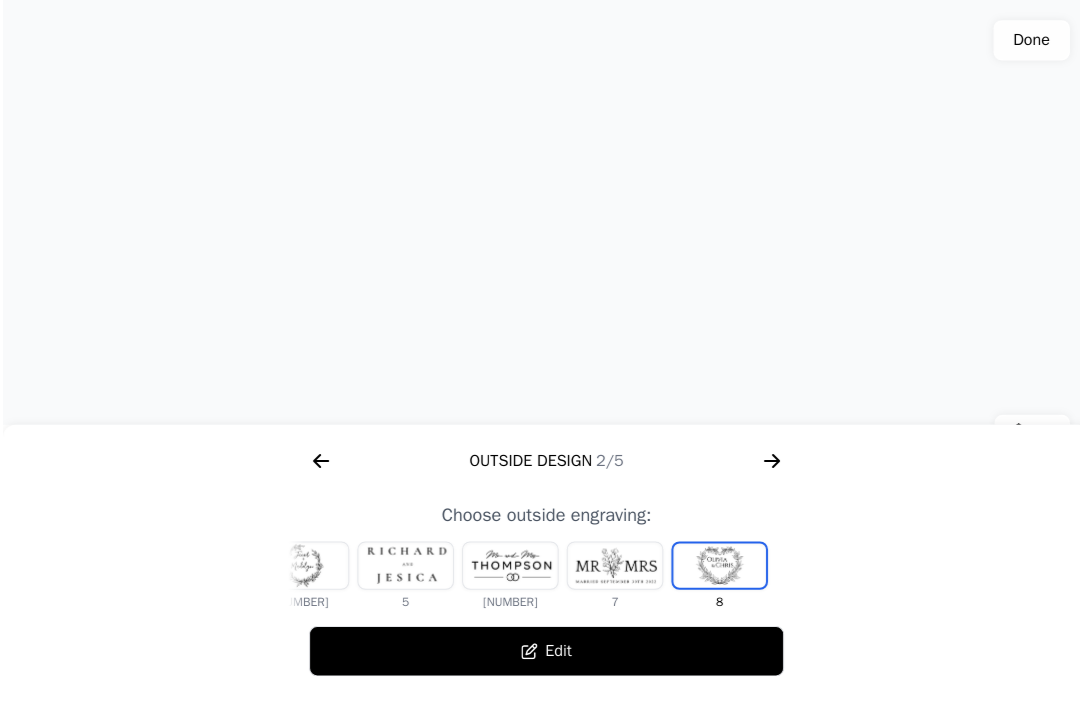 scroll, scrollTop: 250, scrollLeft: 0, axis: vertical 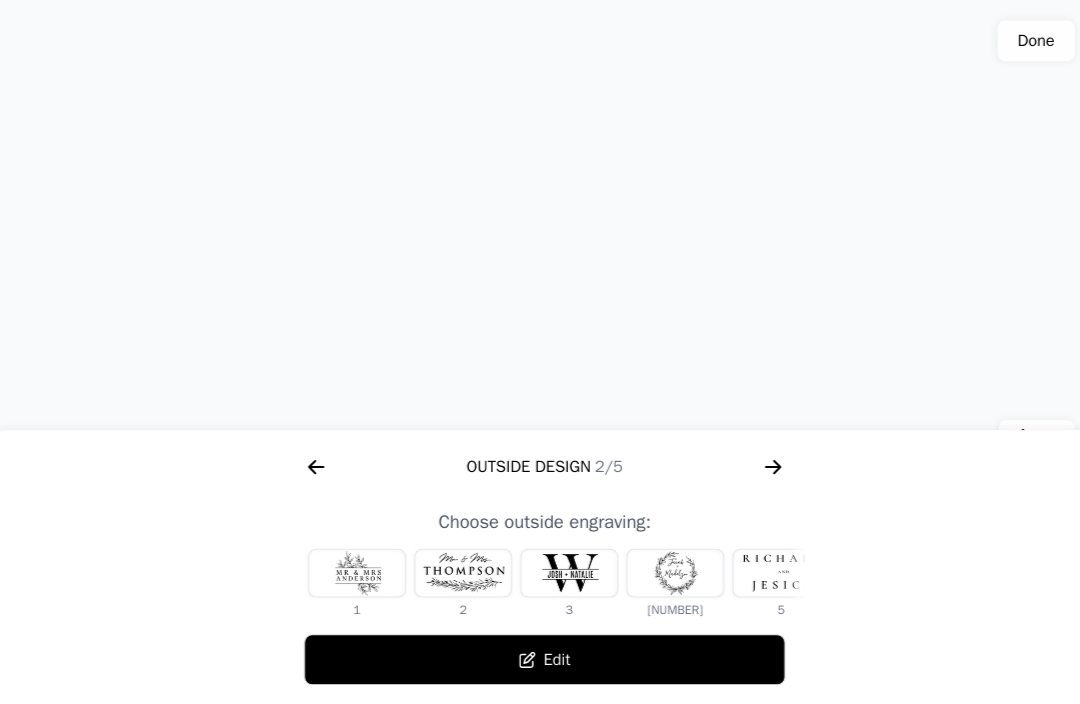 click at bounding box center (564, 562) 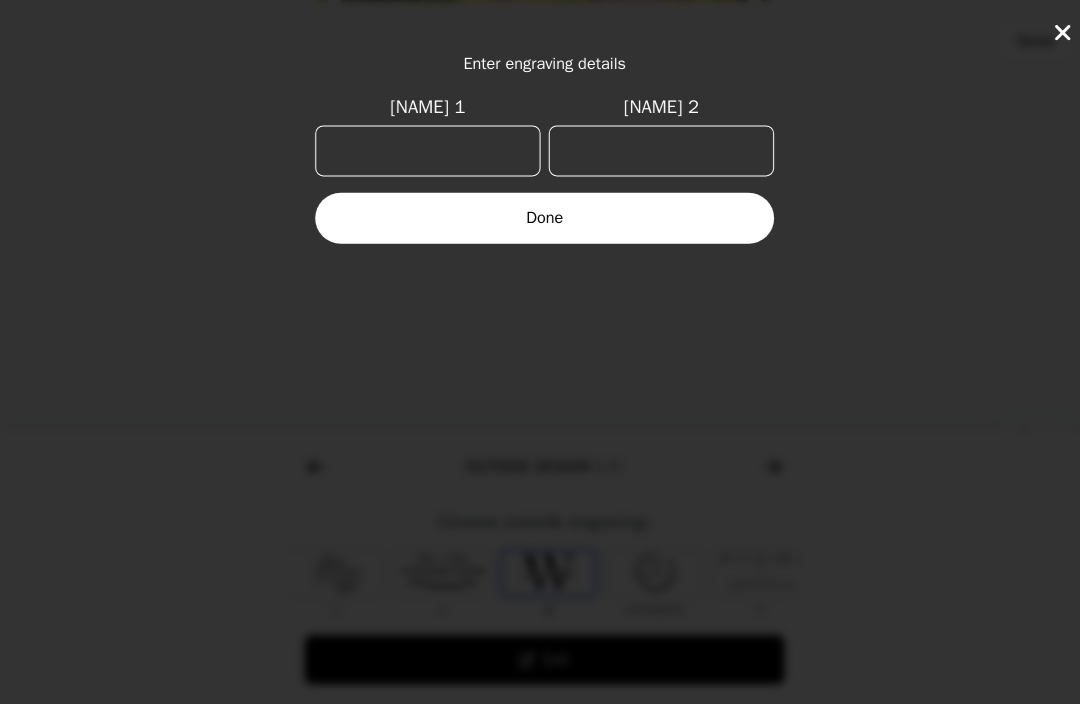 scroll, scrollTop: 0, scrollLeft: 24, axis: horizontal 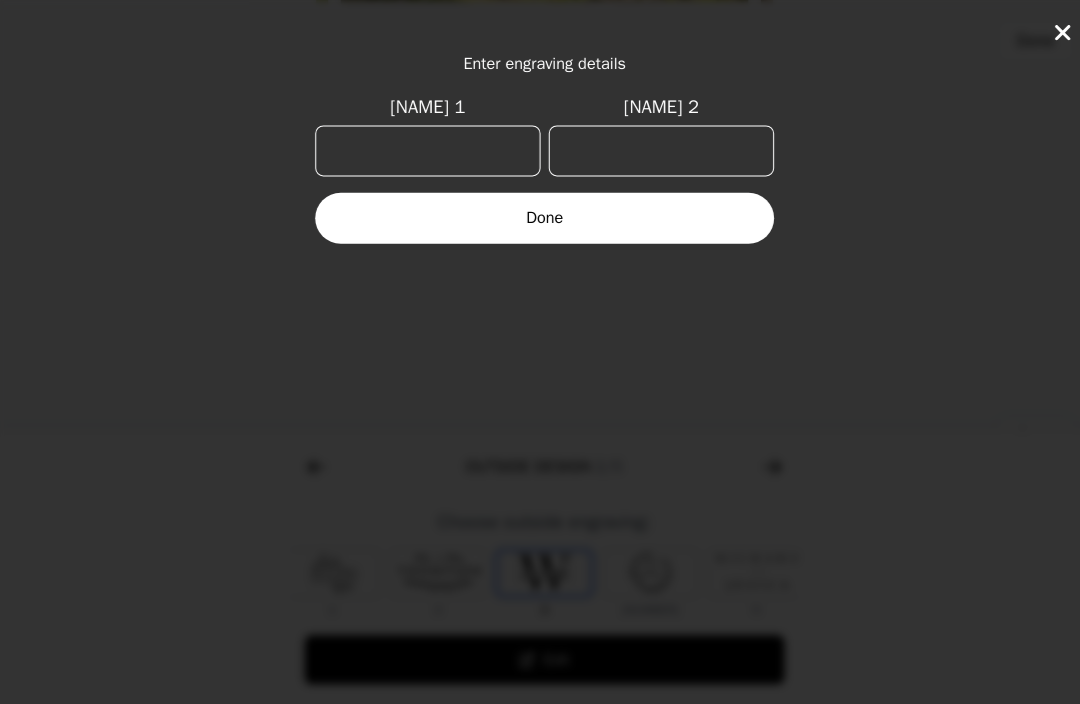 click 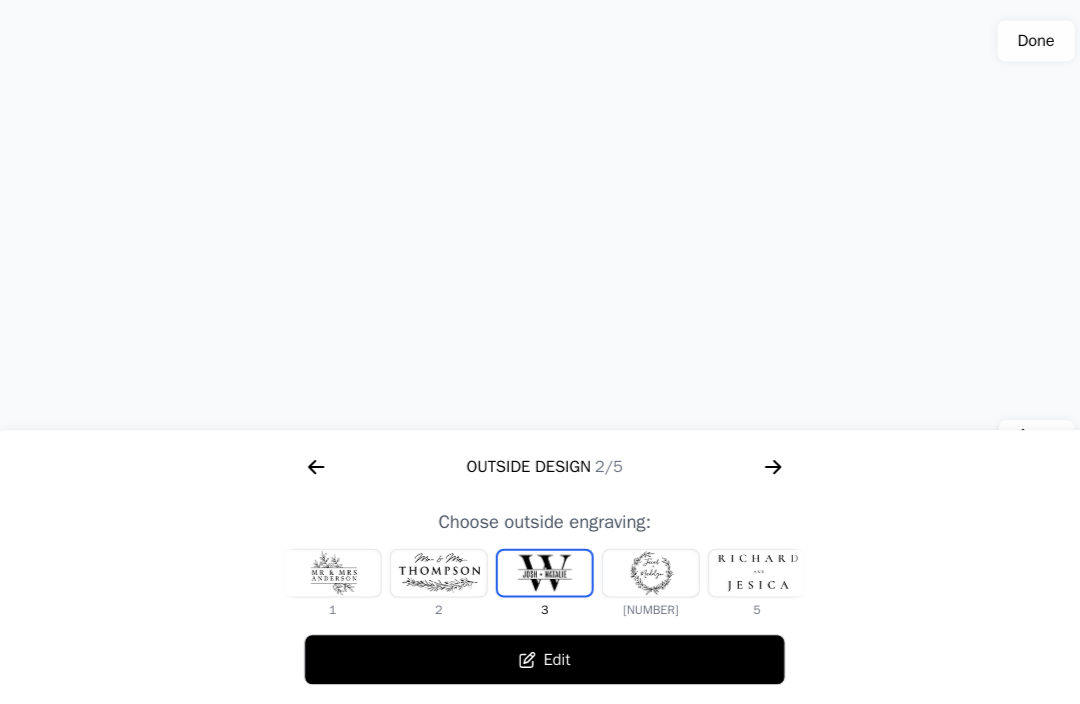 click at bounding box center [644, 562] 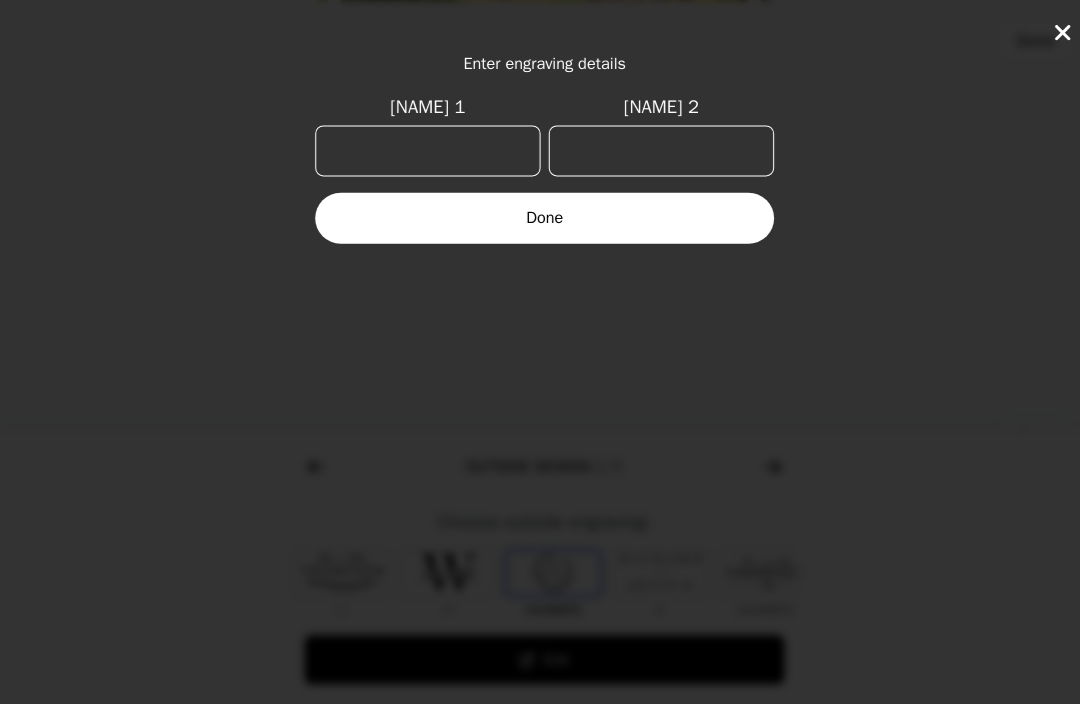 scroll, scrollTop: 0, scrollLeft: 128, axis: horizontal 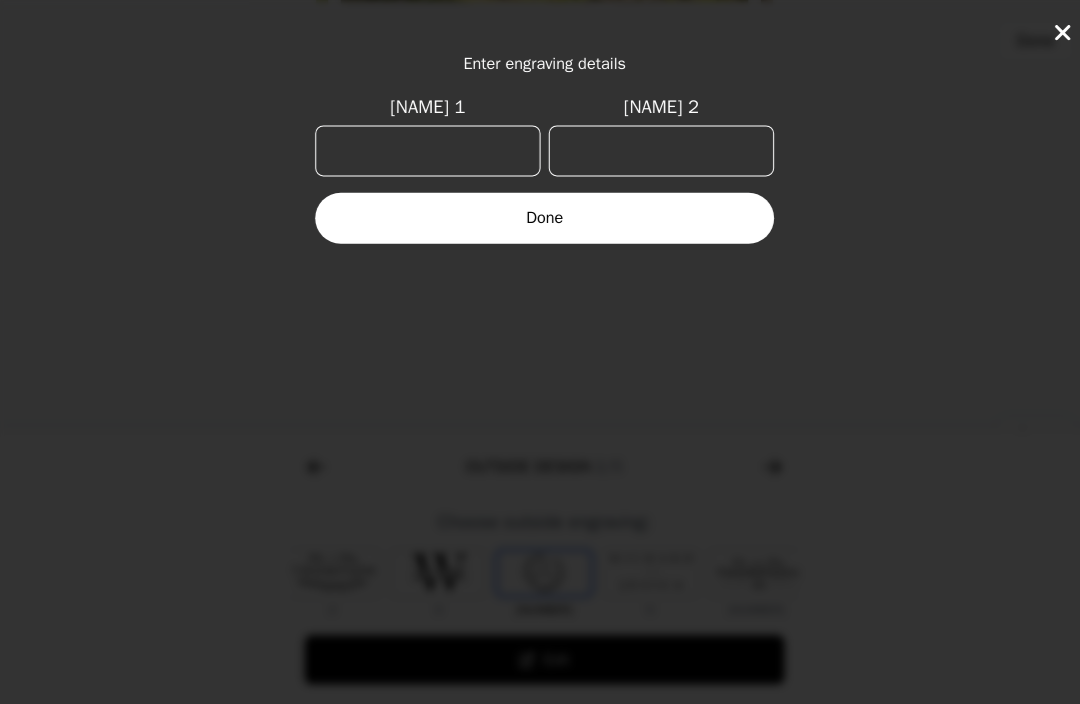 click 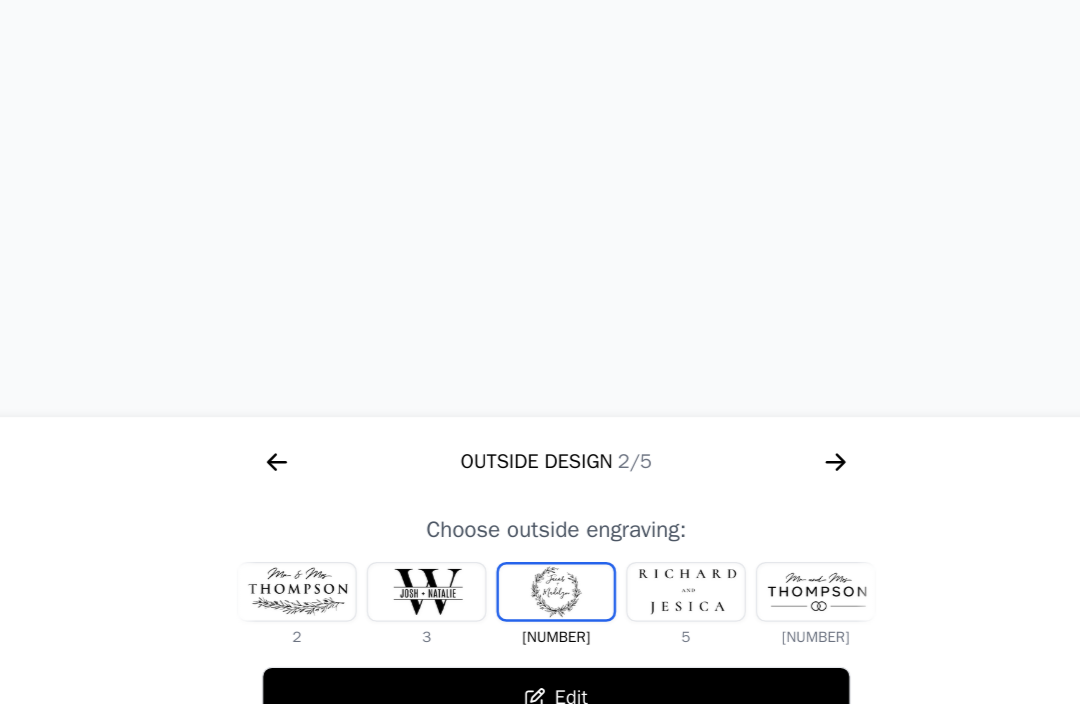 scroll, scrollTop: 327, scrollLeft: 0, axis: vertical 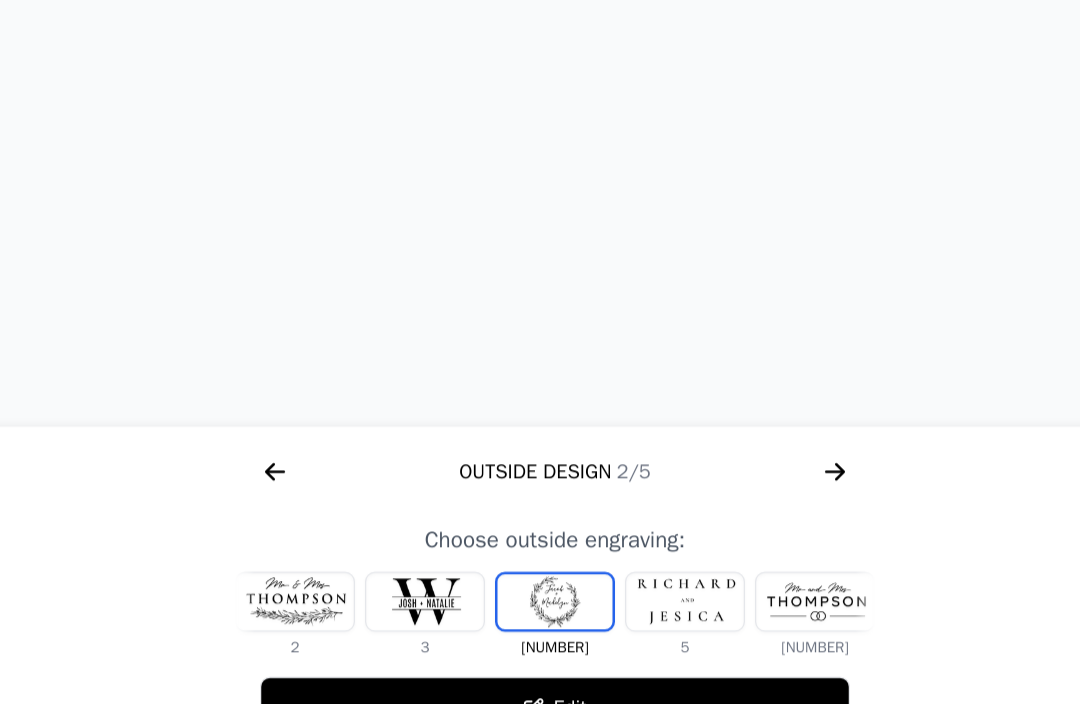 click at bounding box center [748, 562] 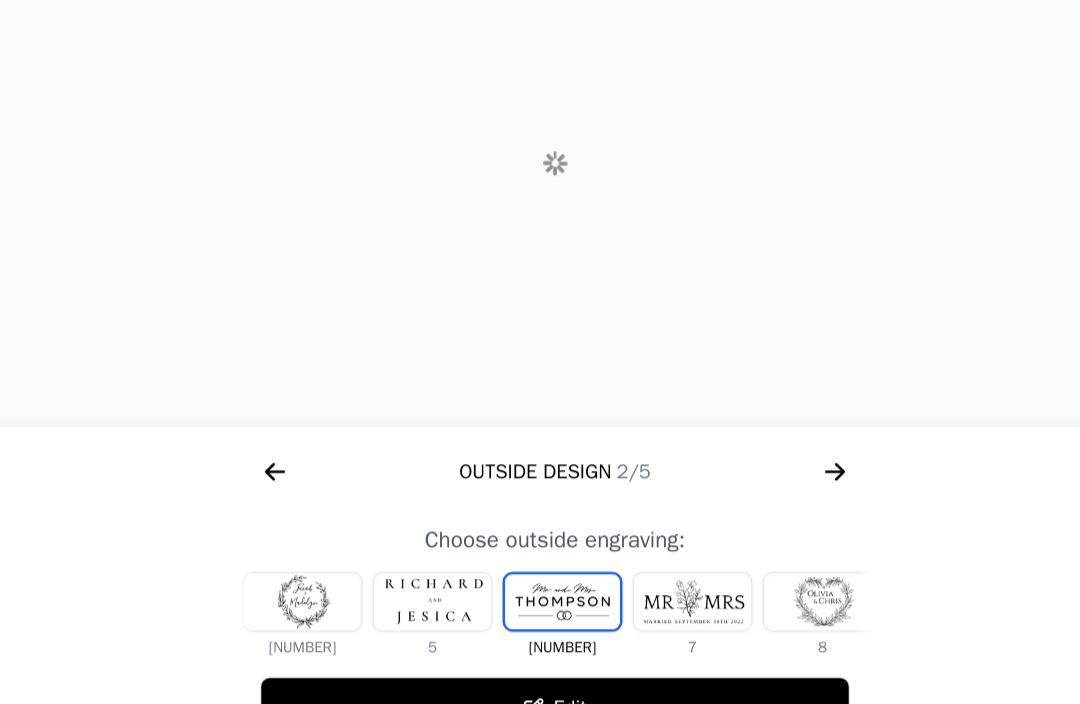 scroll, scrollTop: 0, scrollLeft: 336, axis: horizontal 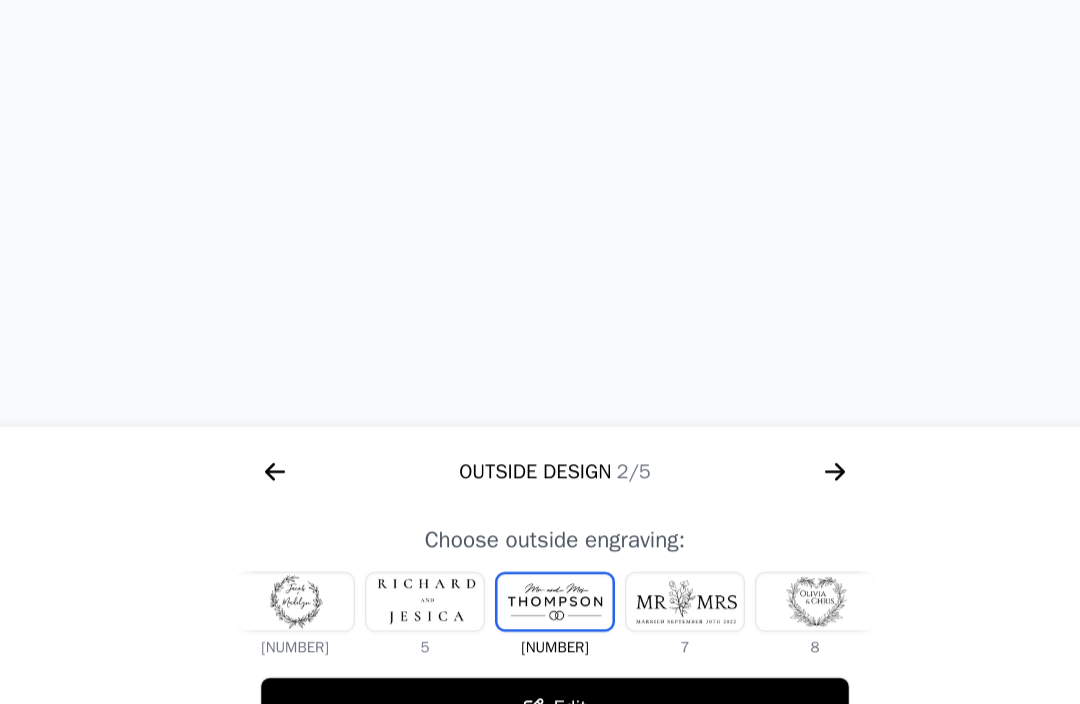 click at bounding box center [644, 562] 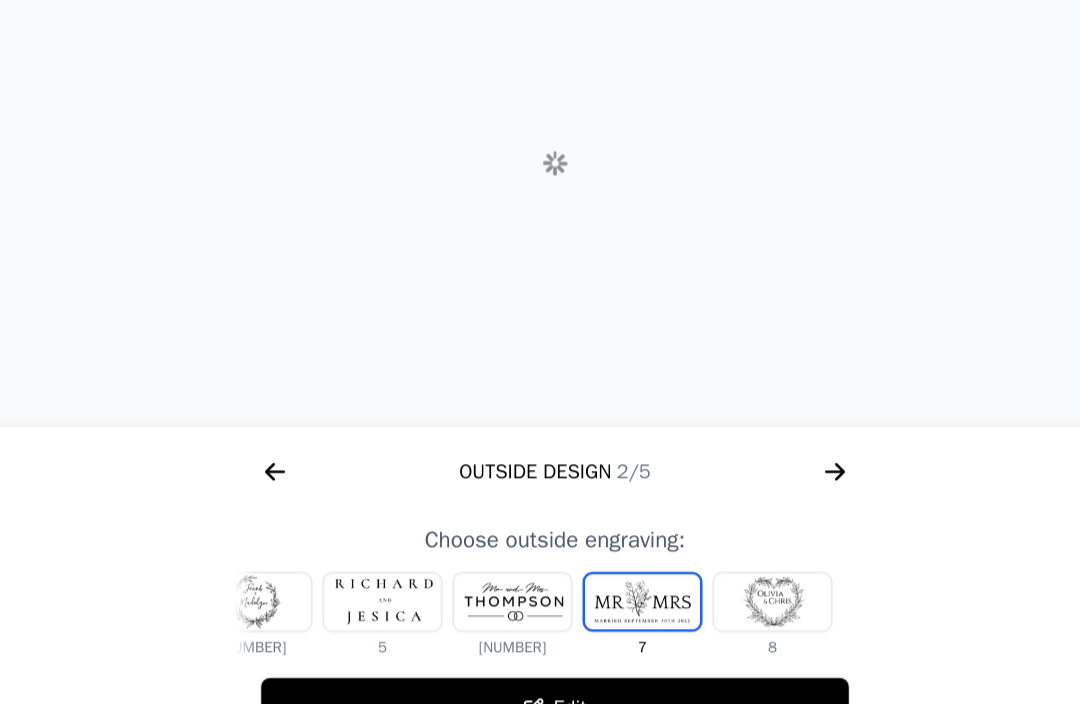 scroll, scrollTop: 0, scrollLeft: 372, axis: horizontal 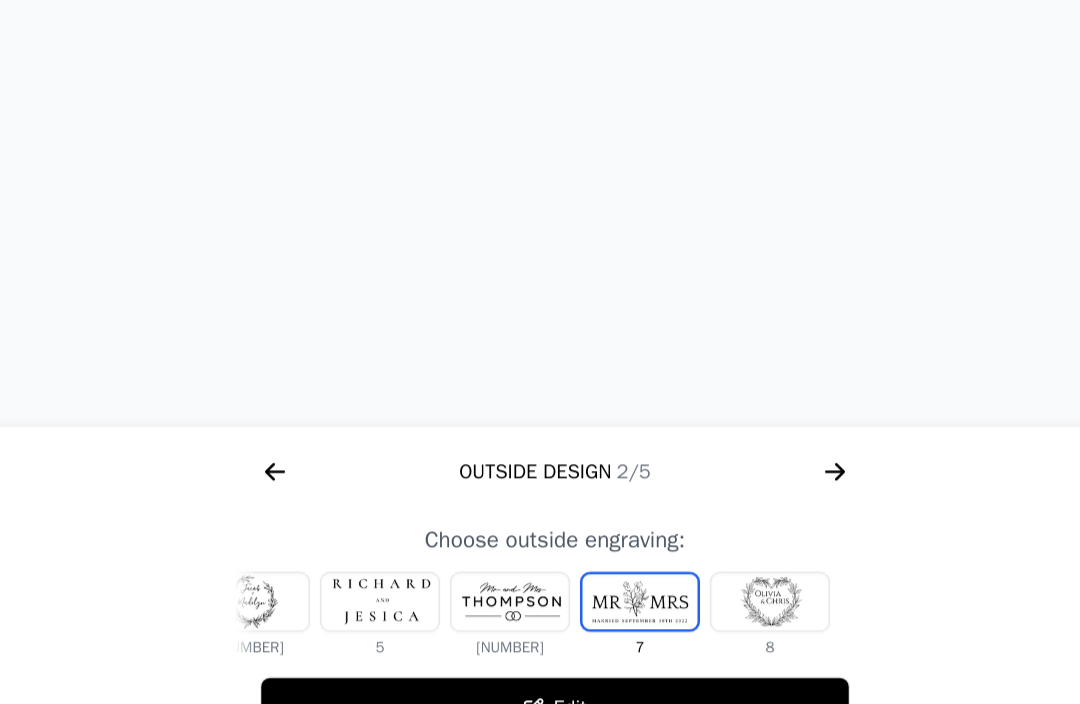click at bounding box center [712, 562] 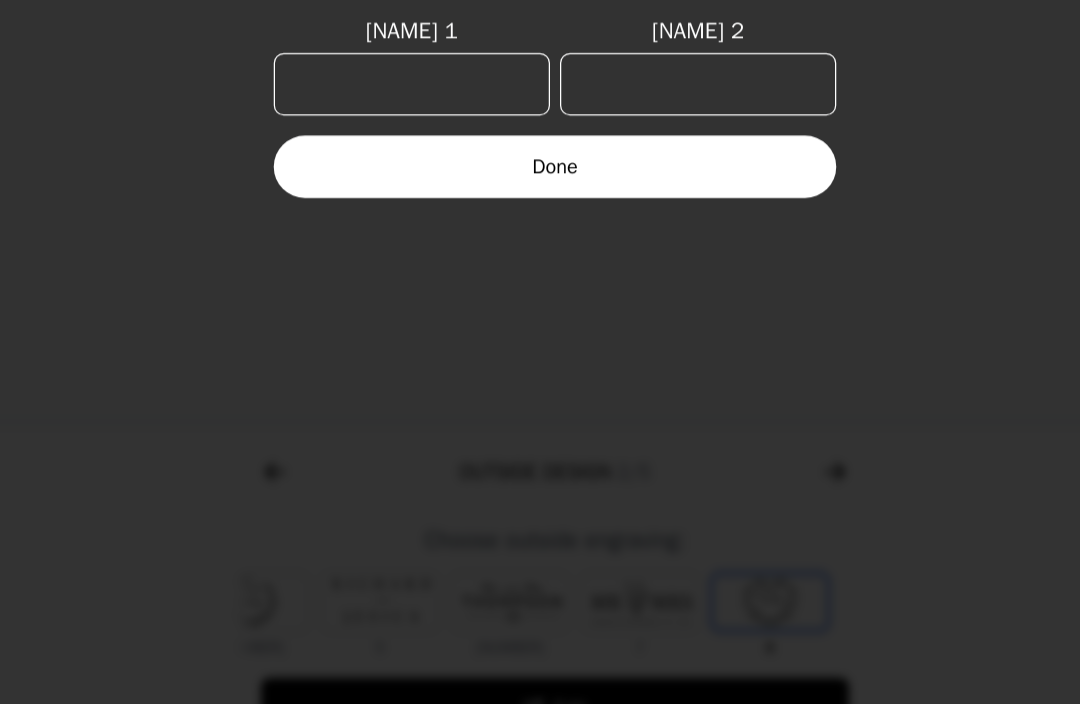 click on "Enter engraving details [NAME] 1 [NAME] 2 Done" 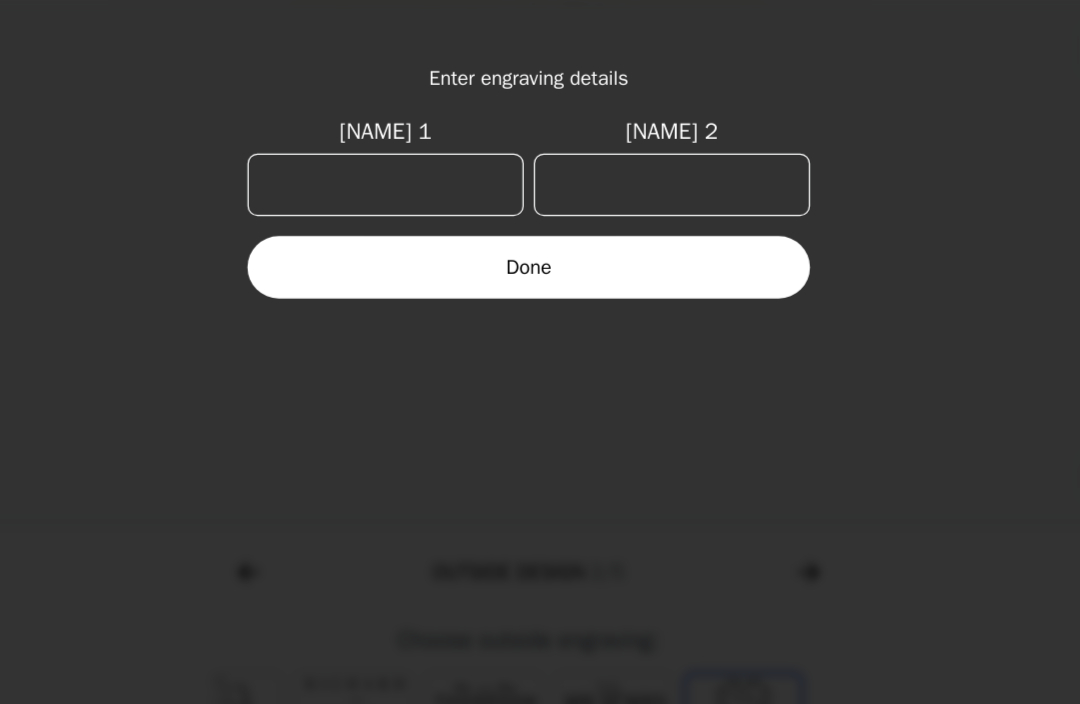 scroll, scrollTop: 0, scrollLeft: 0, axis: both 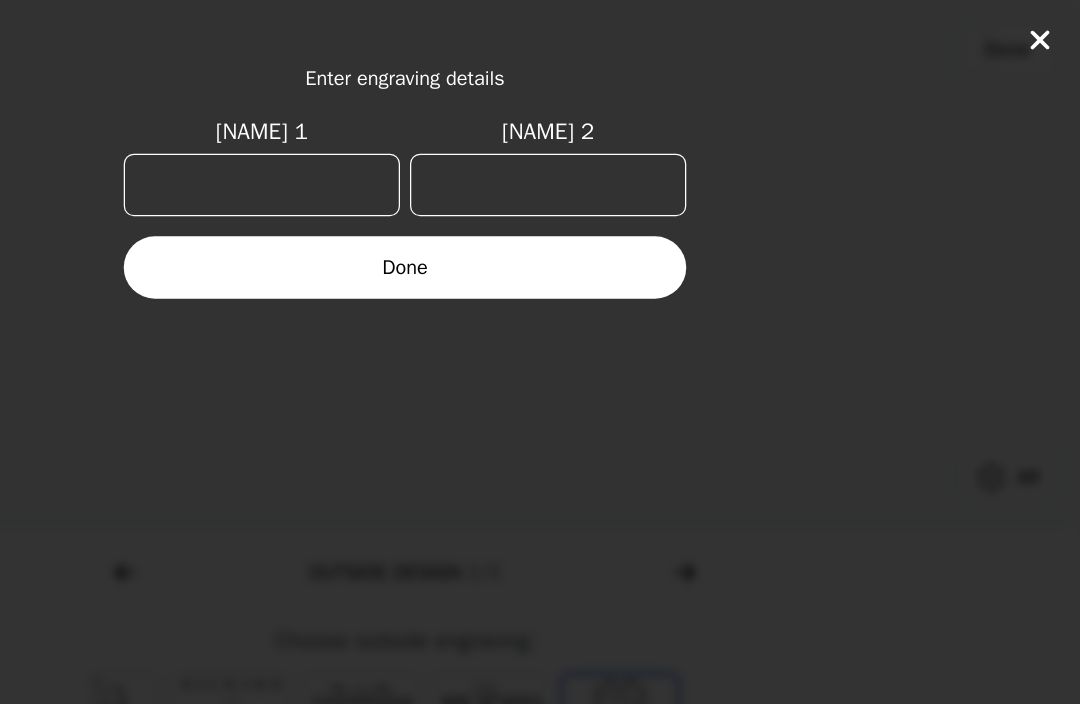click 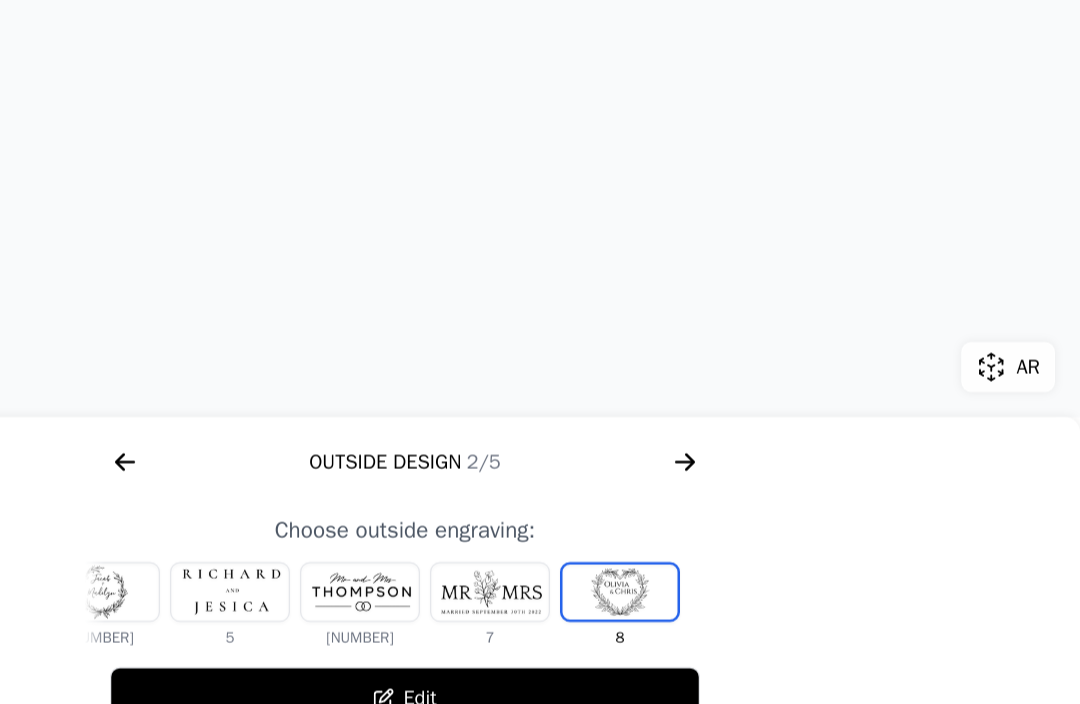 scroll, scrollTop: 47, scrollLeft: 0, axis: vertical 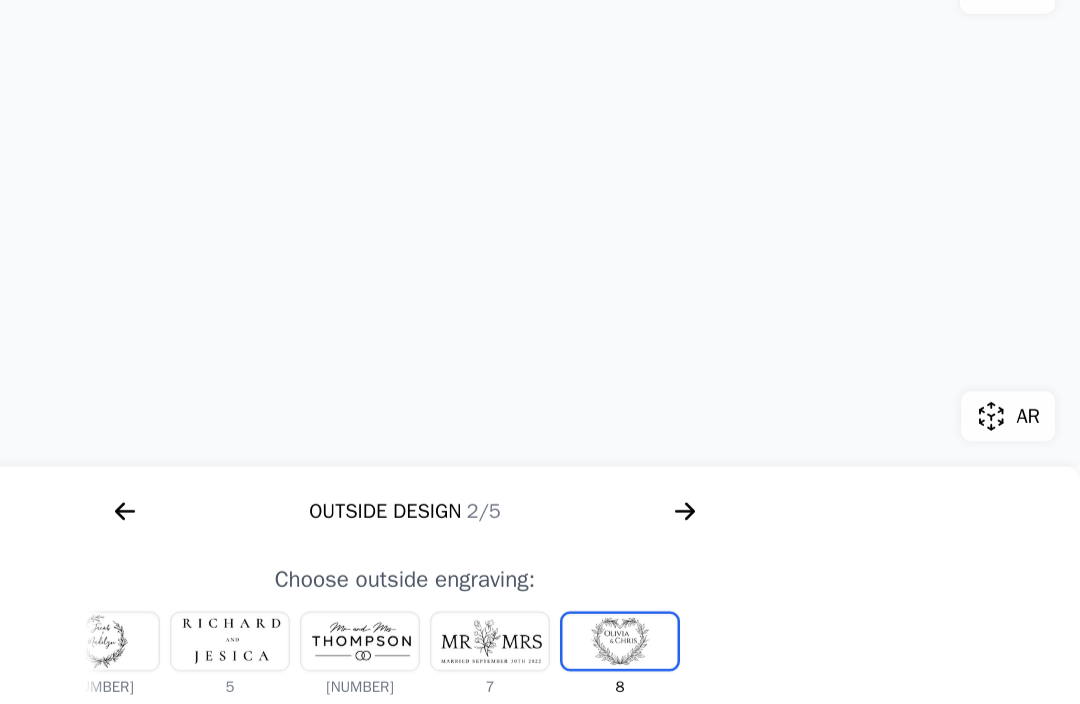 click 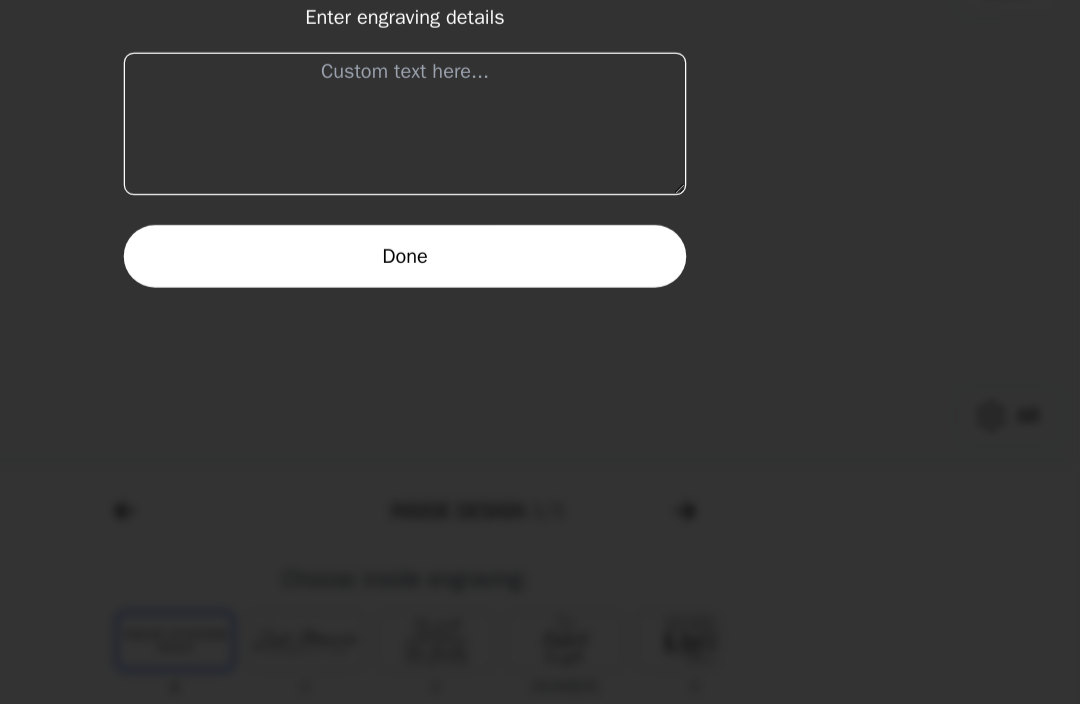 scroll, scrollTop: 0, scrollLeft: 1280, axis: horizontal 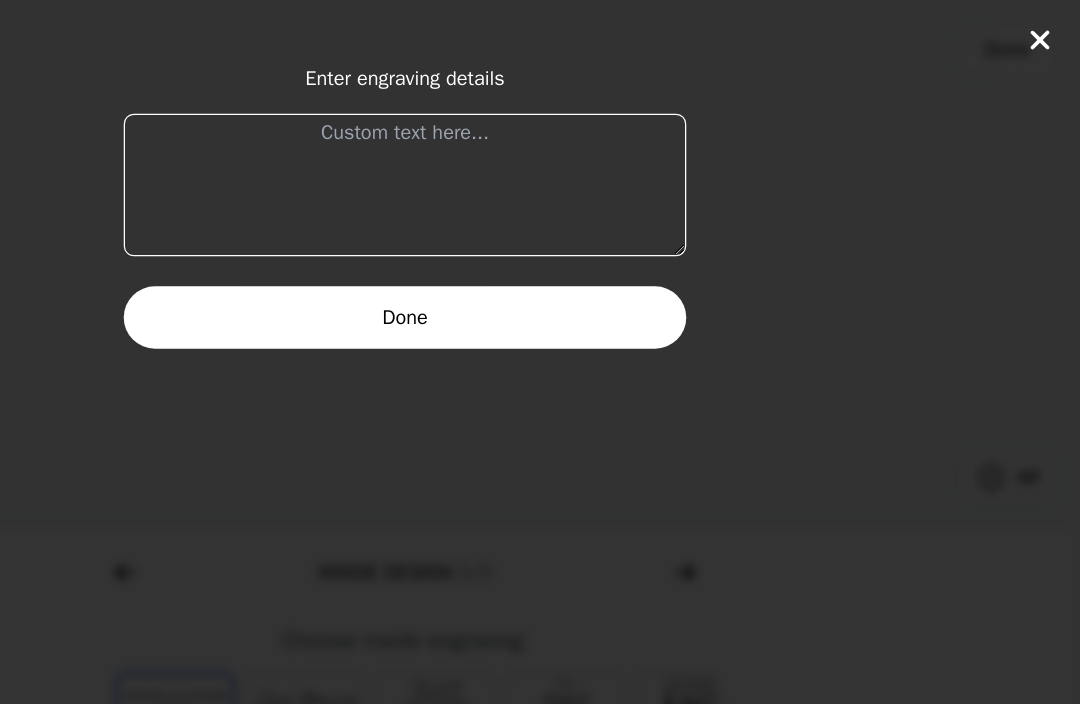 click 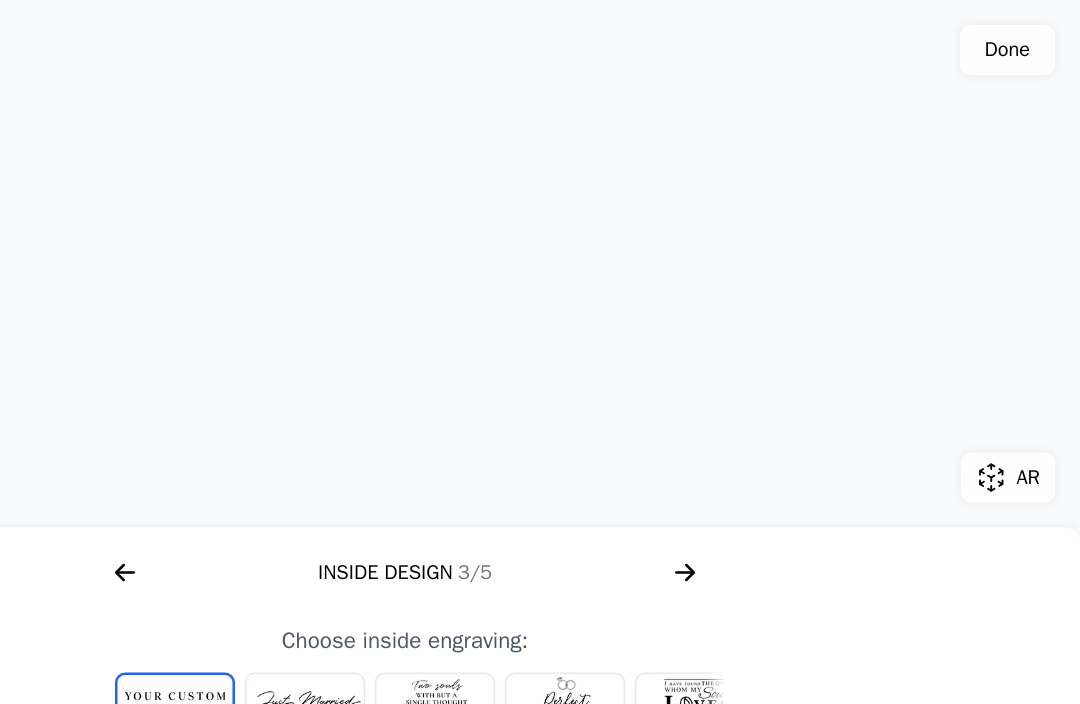 click 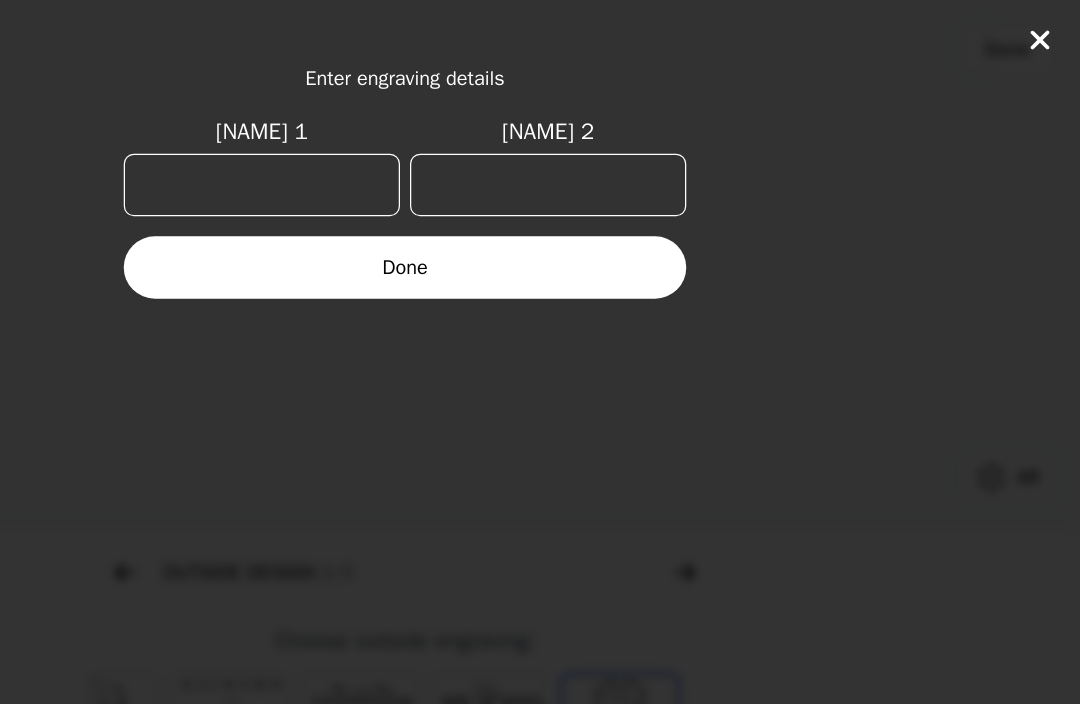 scroll, scrollTop: 0, scrollLeft: 768, axis: horizontal 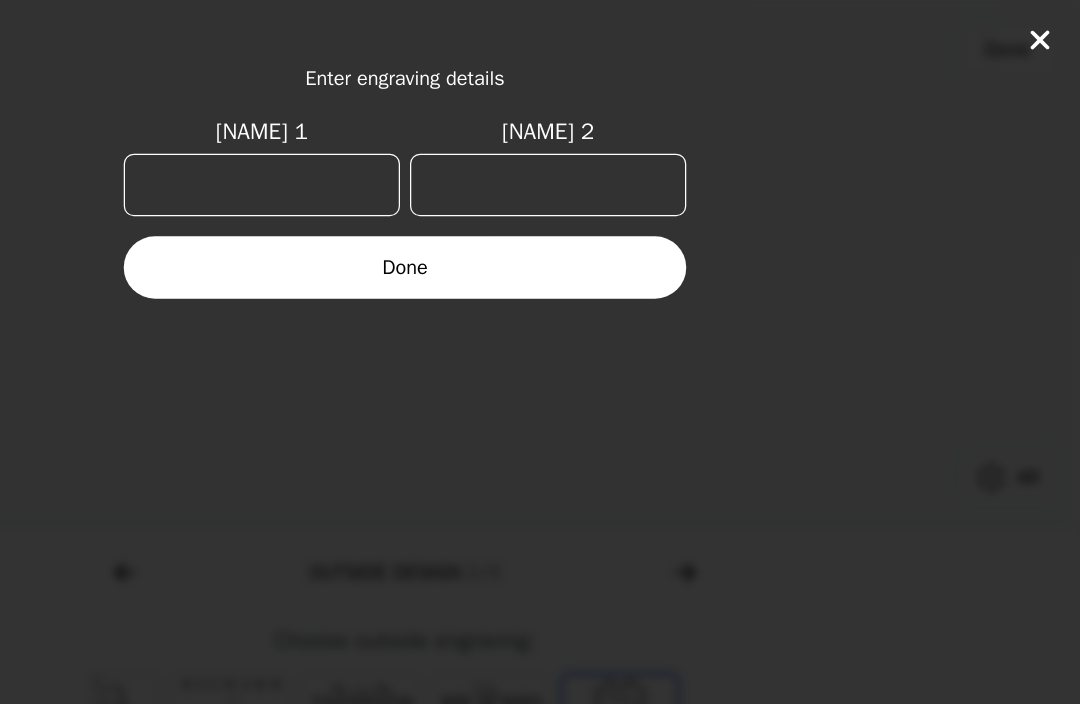 click 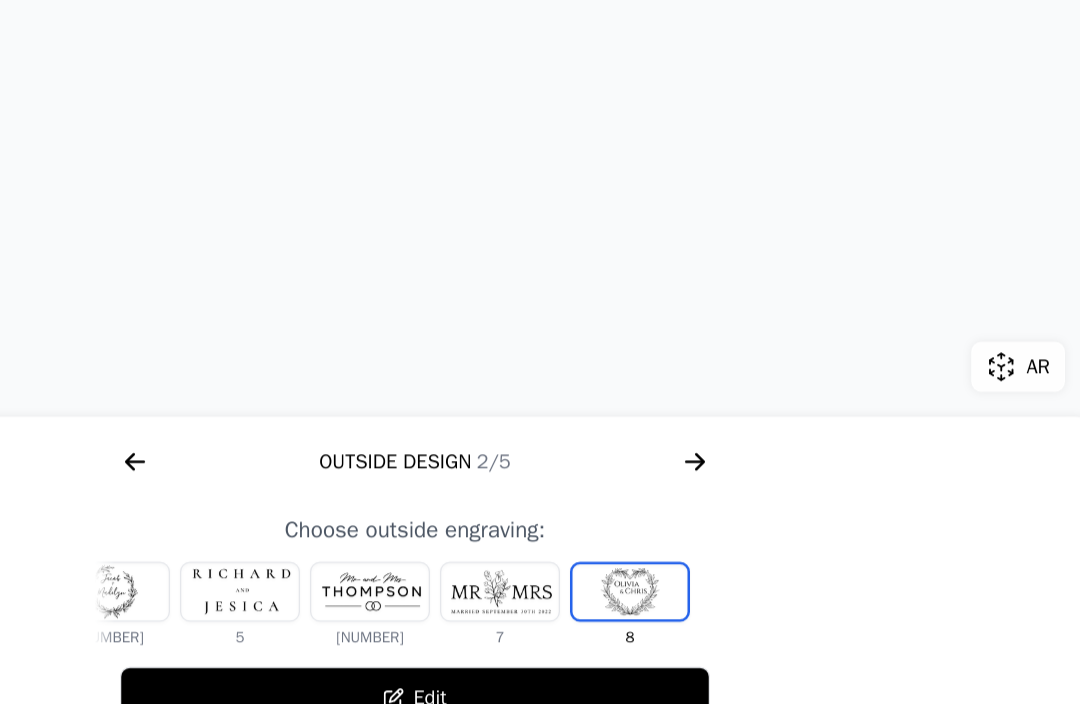 scroll, scrollTop: 42, scrollLeft: 0, axis: vertical 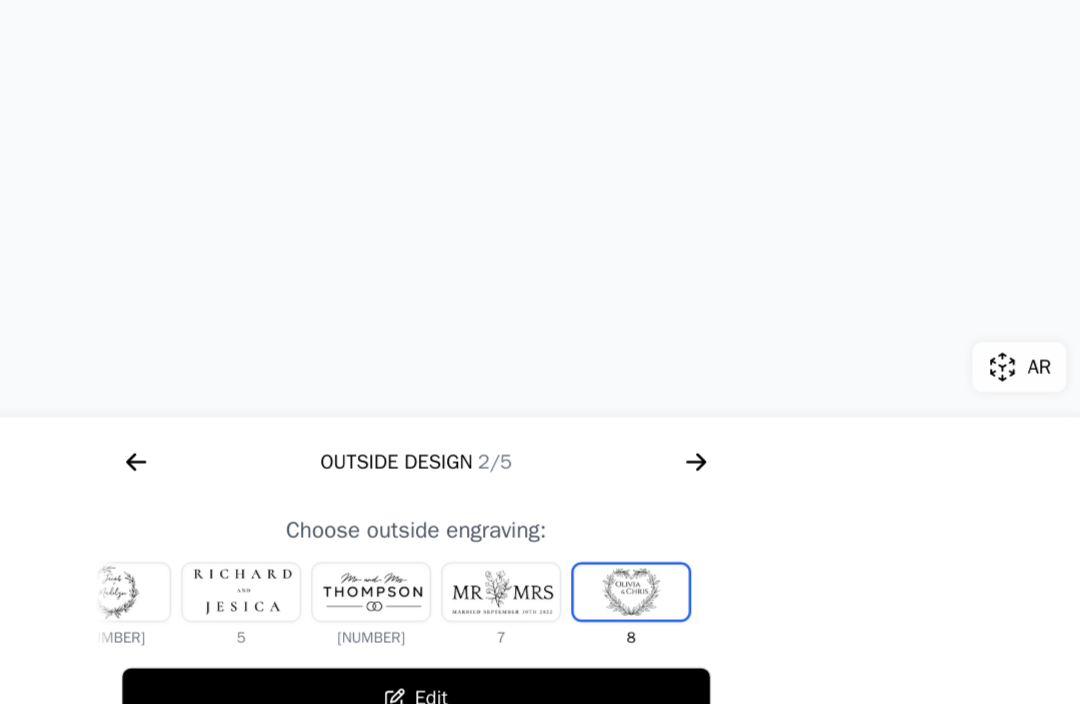 click at bounding box center [400, 562] 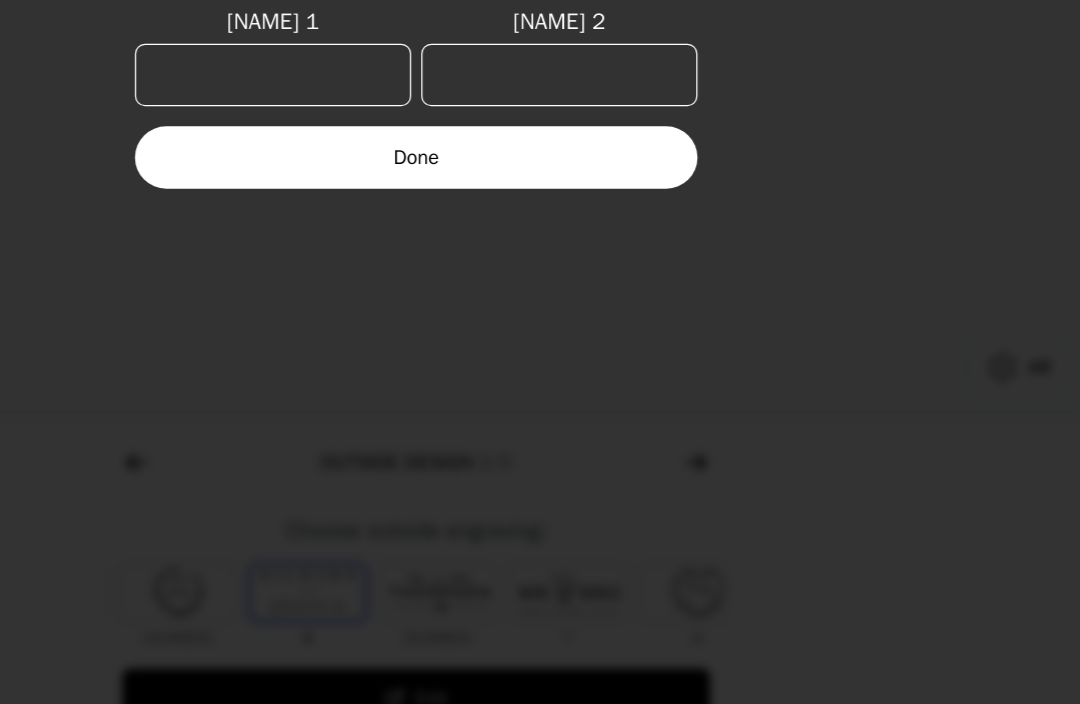 scroll, scrollTop: 0, scrollLeft: 232, axis: horizontal 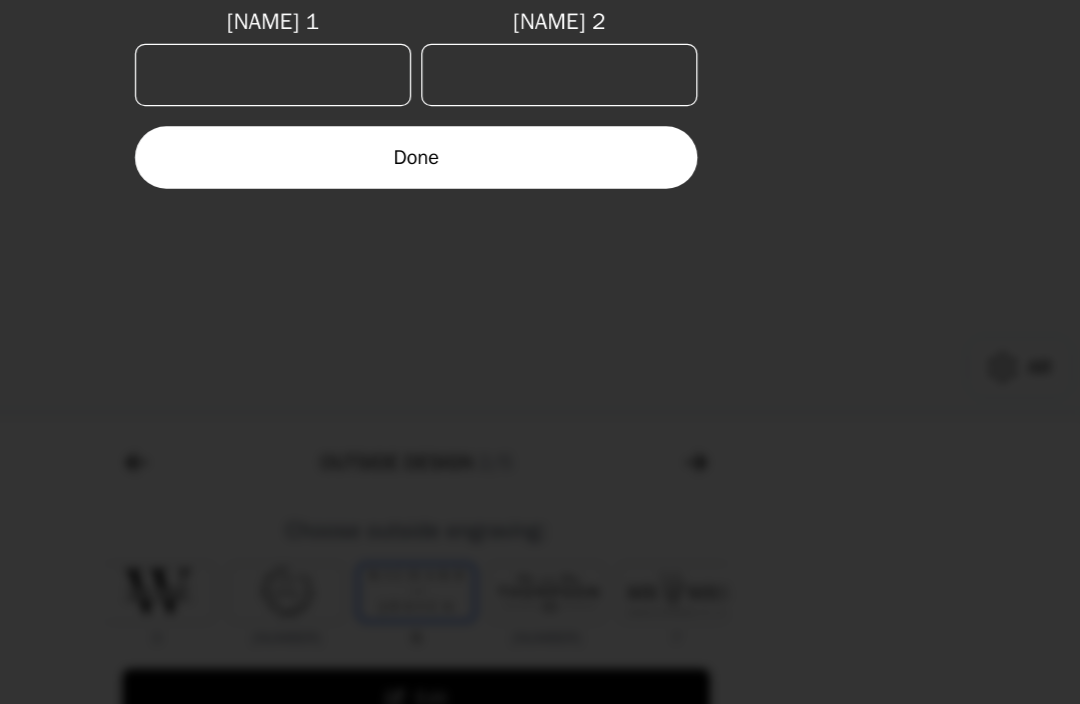 click on "[NAME] 1" at bounding box center [425, 148] 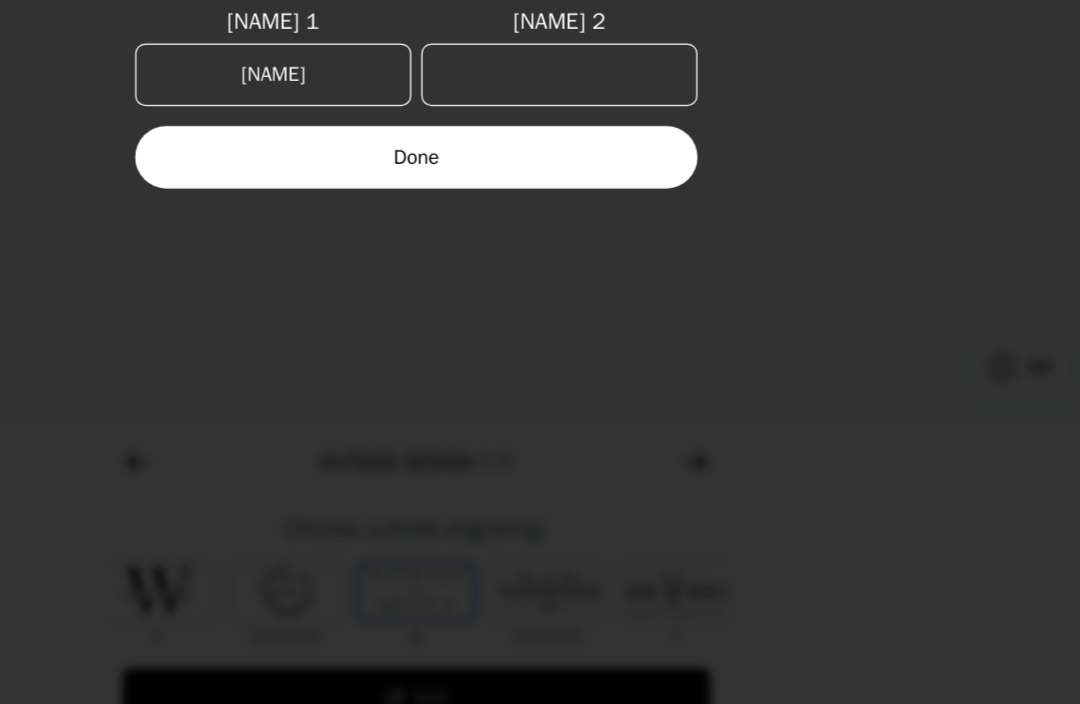 type on "[NAME]" 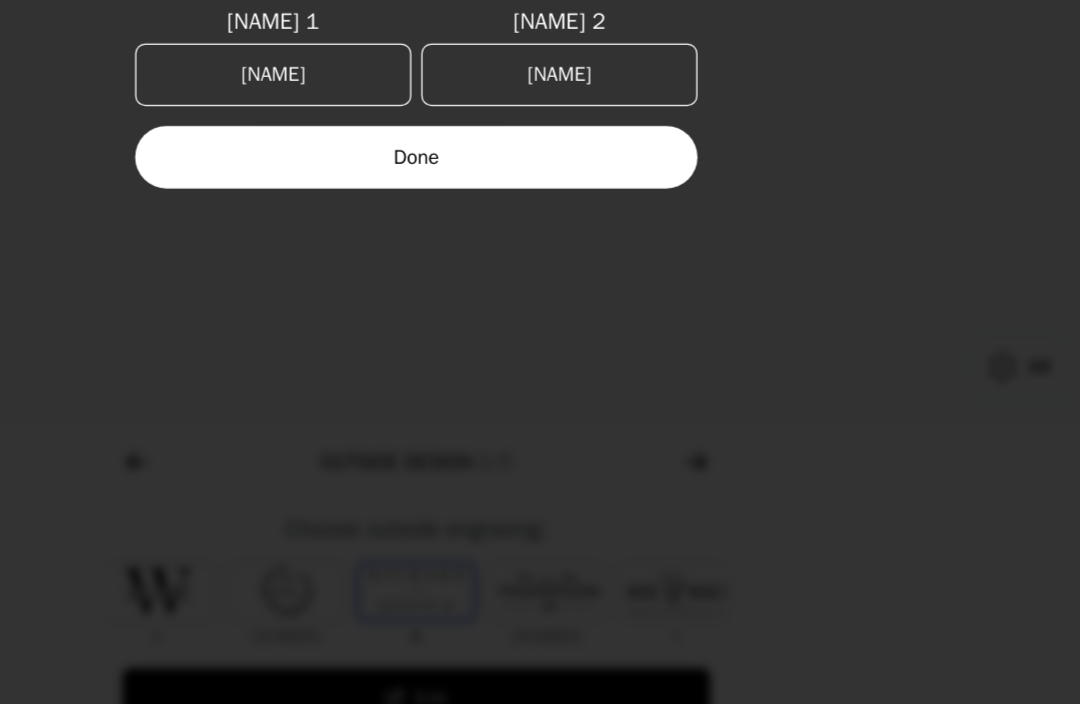 type on "[NAME]" 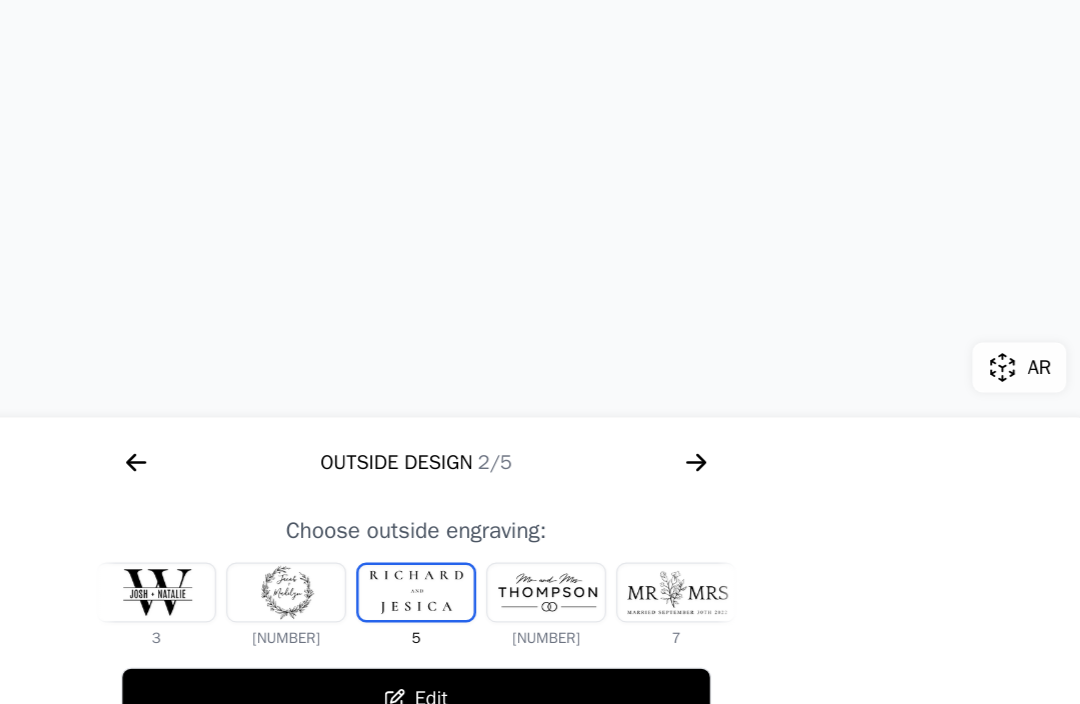scroll, scrollTop: 42, scrollLeft: 0, axis: vertical 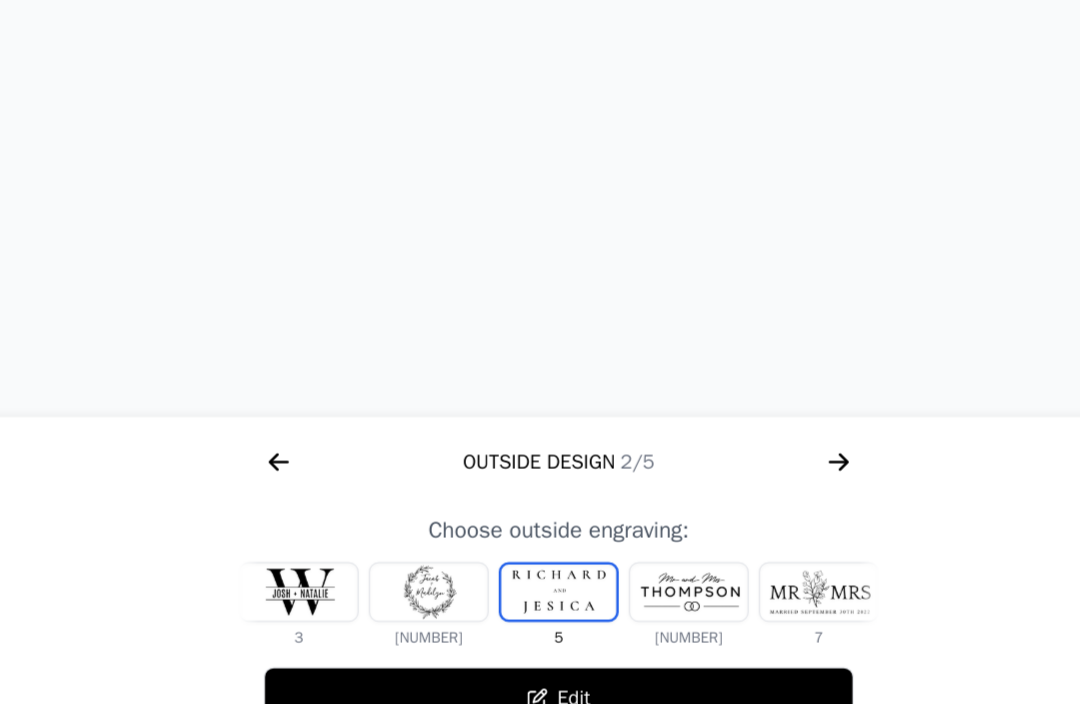 click at bounding box center (332, 562) 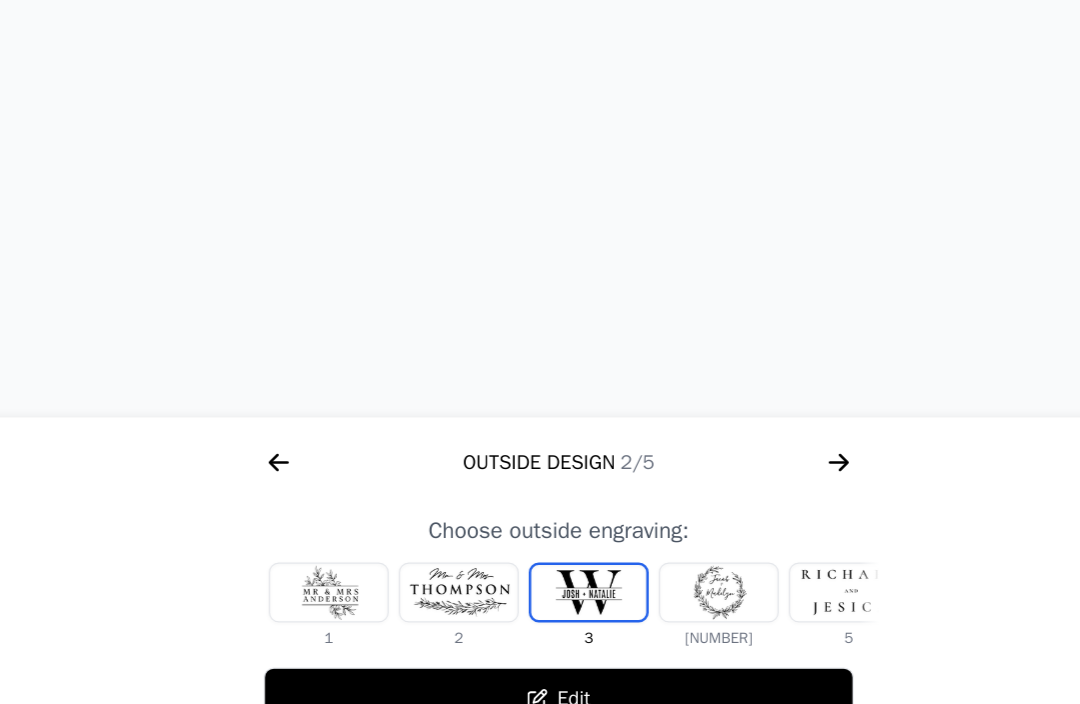 scroll, scrollTop: 0, scrollLeft: 0, axis: both 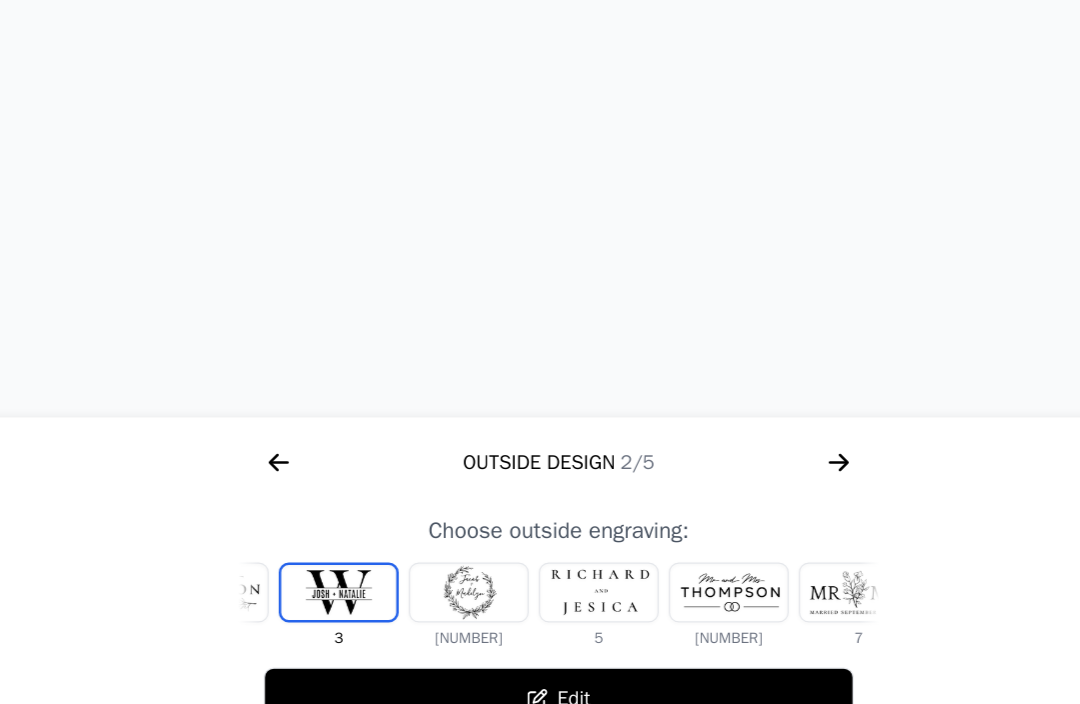 click at bounding box center (468, 562) 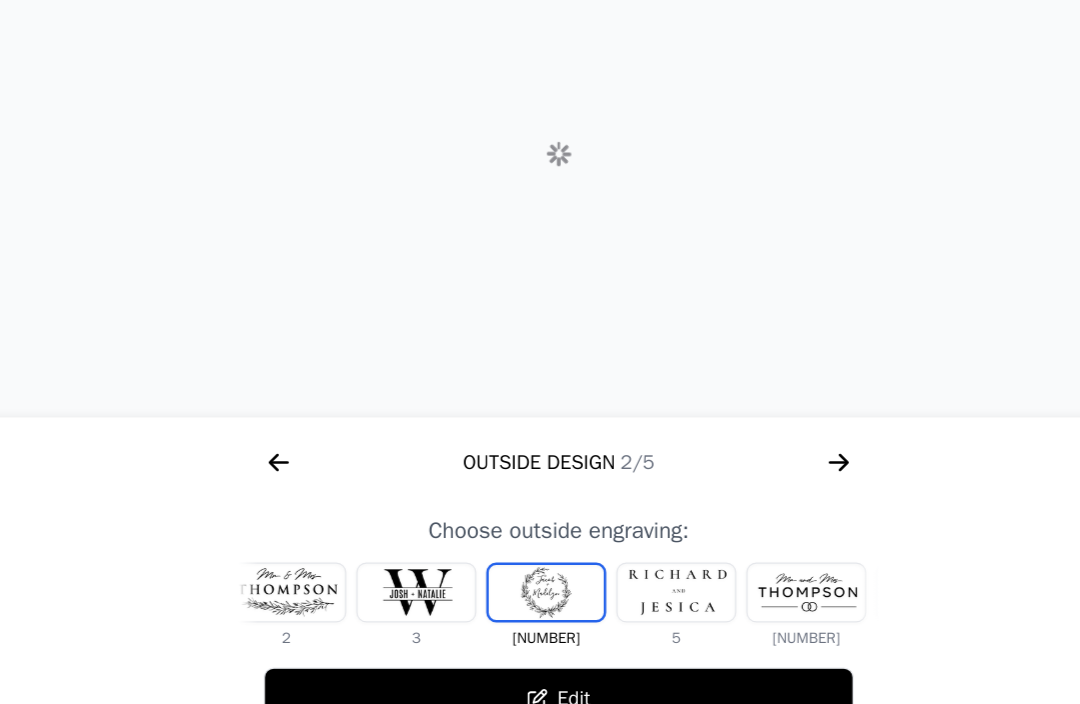 scroll, scrollTop: 0, scrollLeft: 128, axis: horizontal 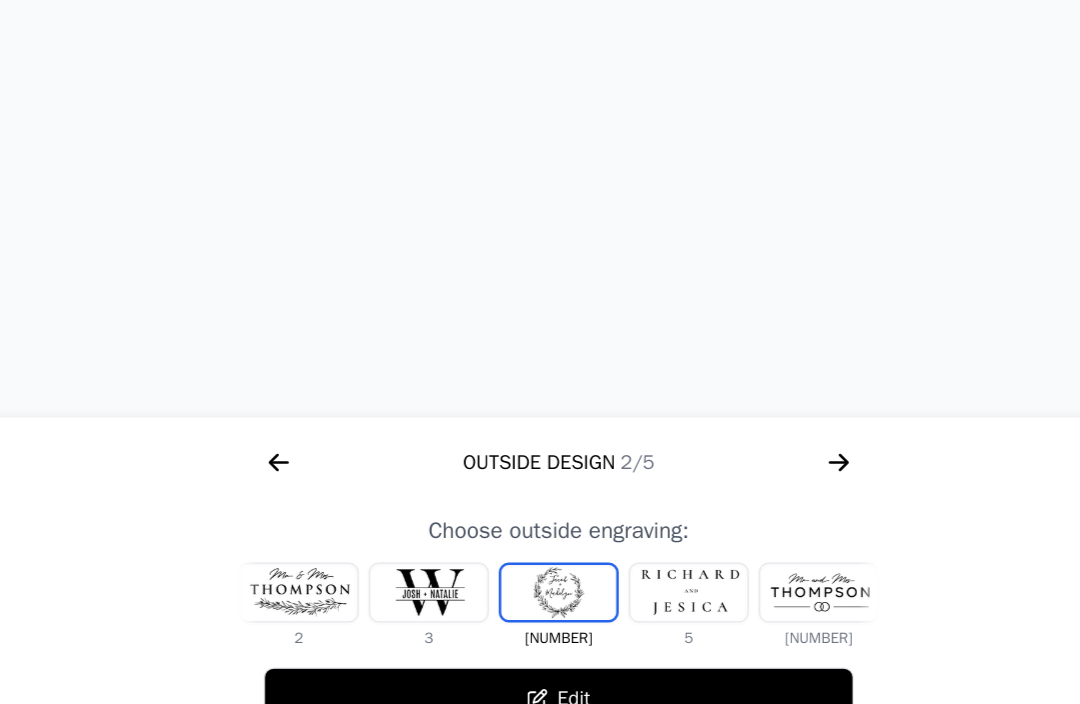 click at bounding box center (644, 562) 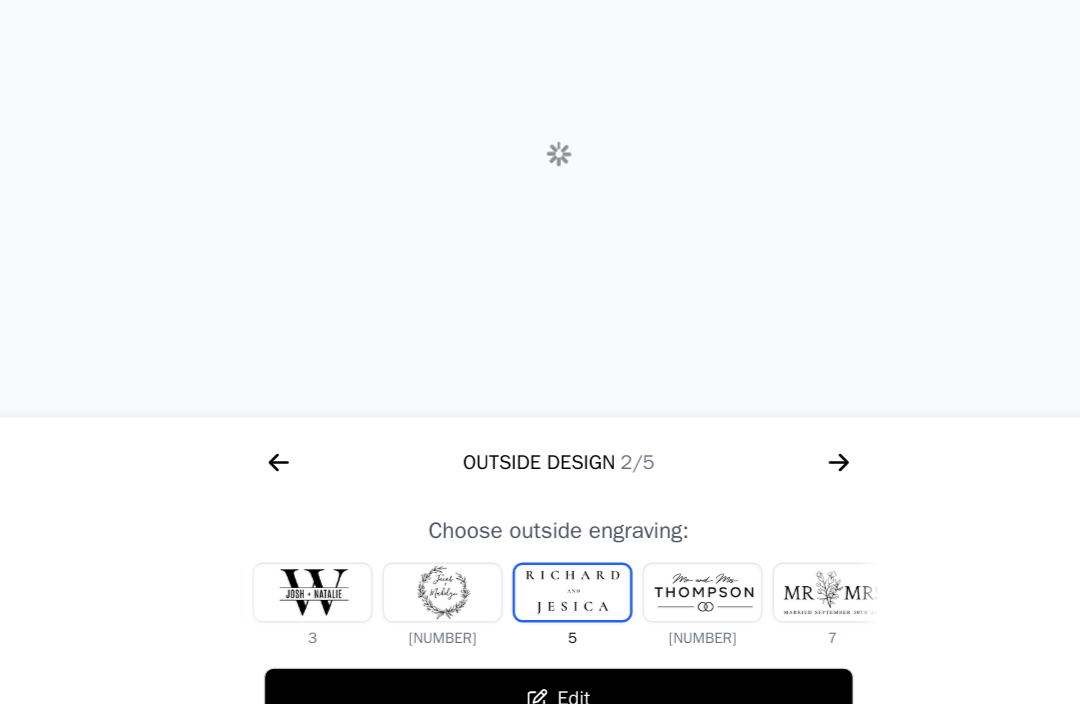 scroll, scrollTop: 0, scrollLeft: 232, axis: horizontal 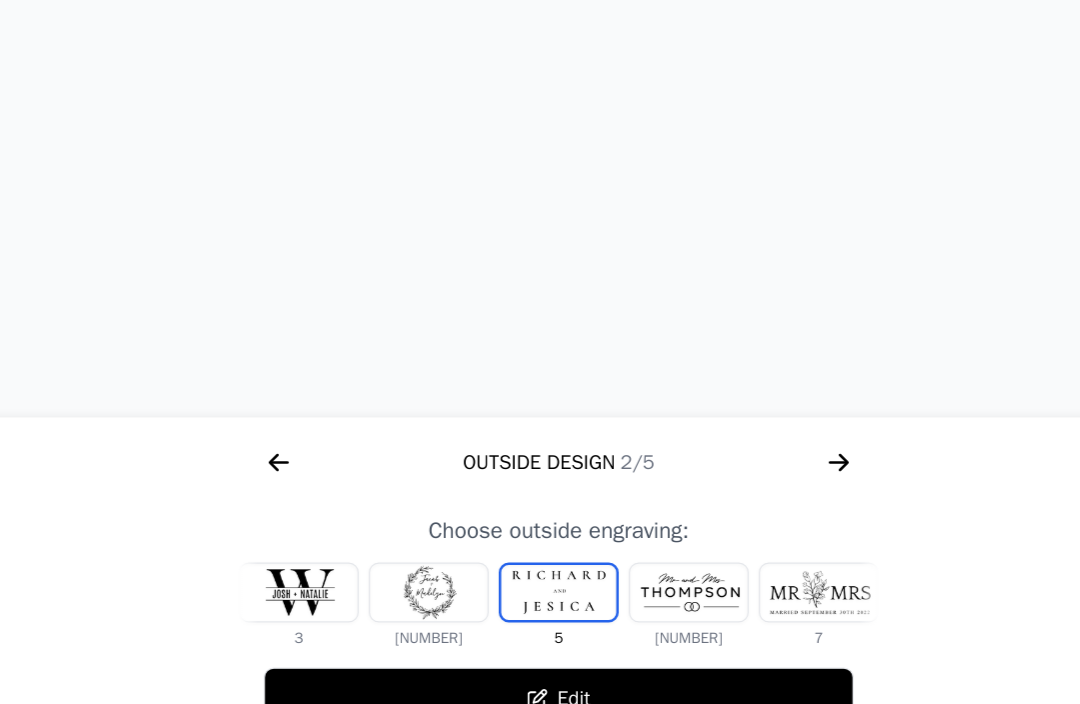 click at bounding box center [644, 562] 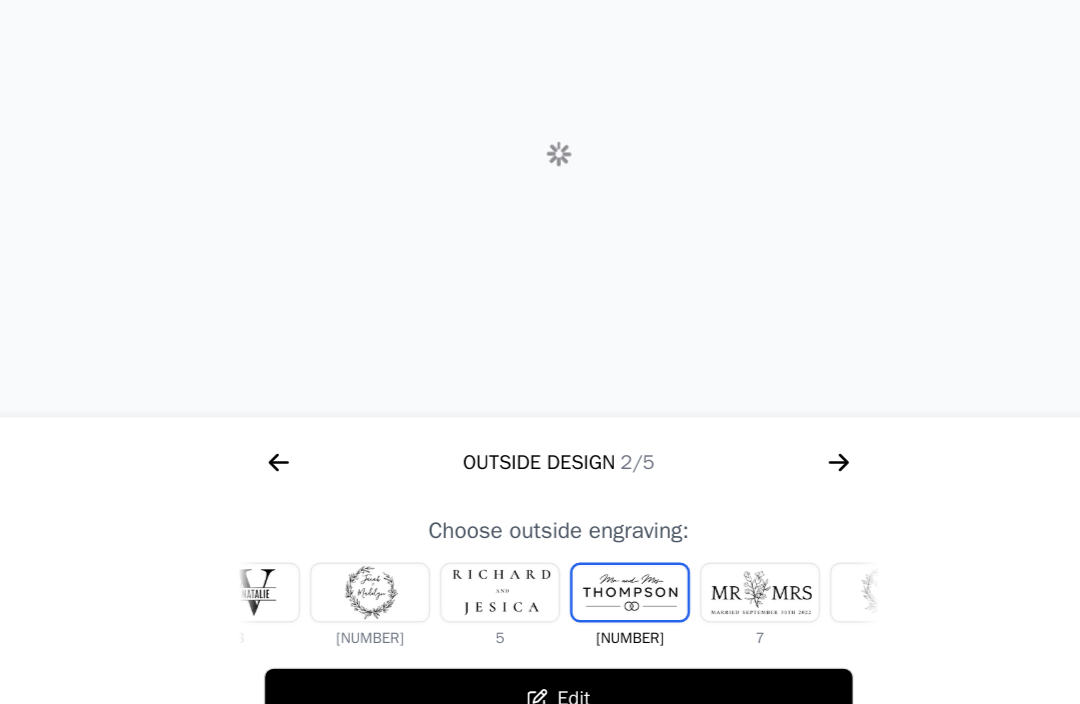 scroll, scrollTop: 0, scrollLeft: 336, axis: horizontal 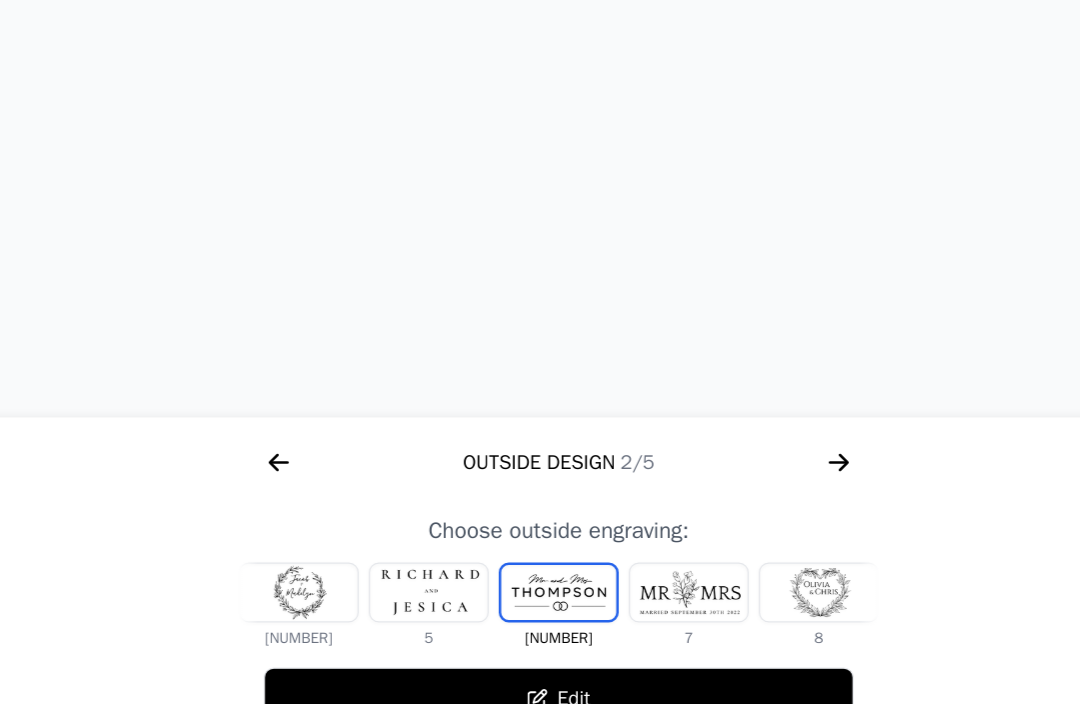 click at bounding box center (644, 562) 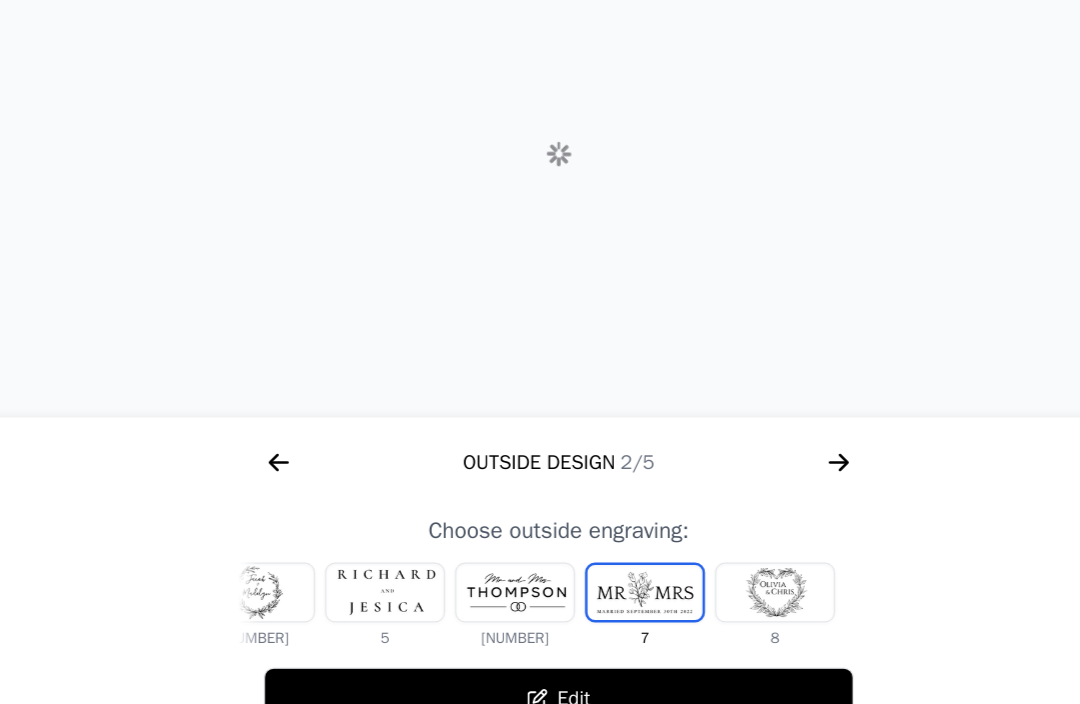 scroll, scrollTop: 0, scrollLeft: 372, axis: horizontal 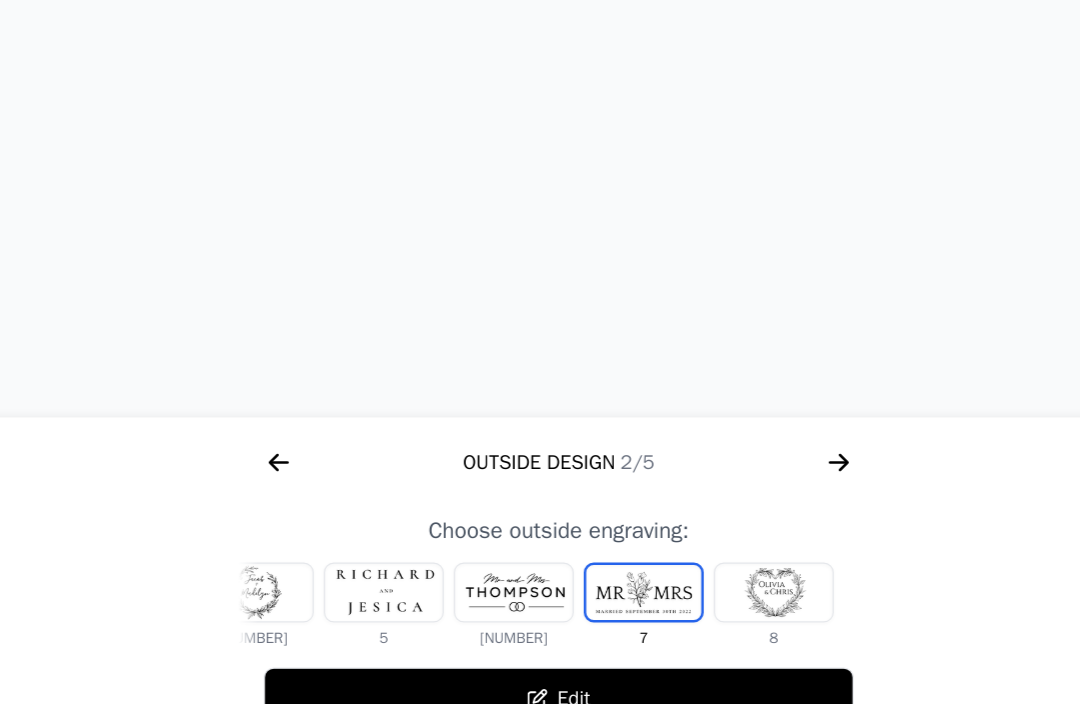 click at bounding box center (712, 562) 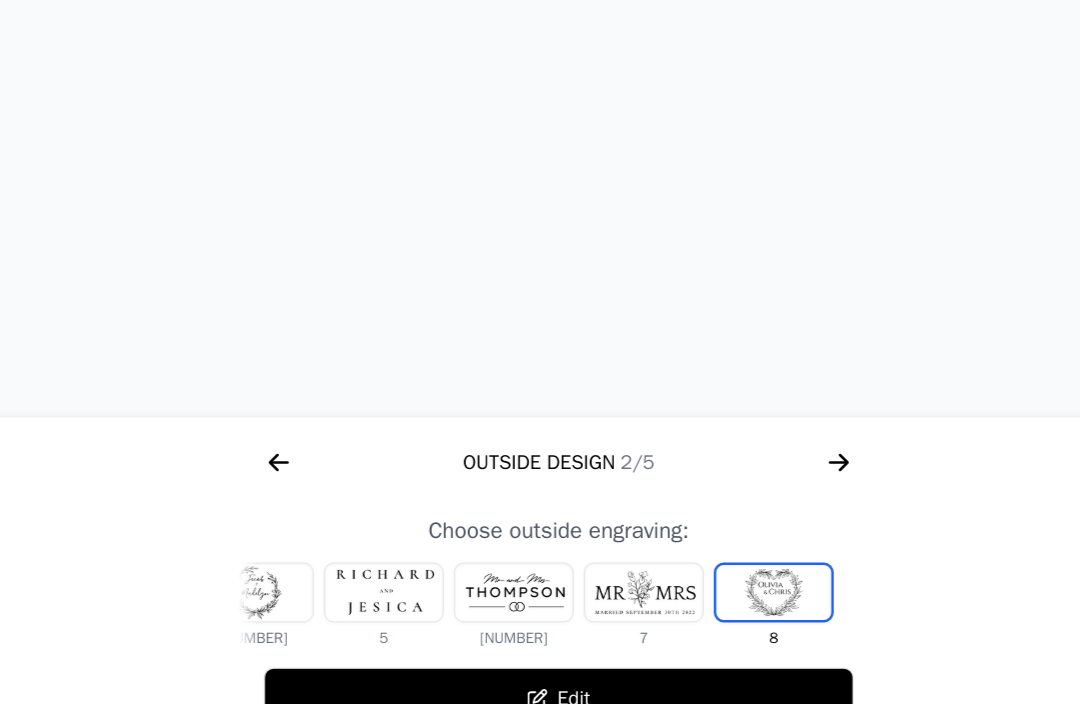 click 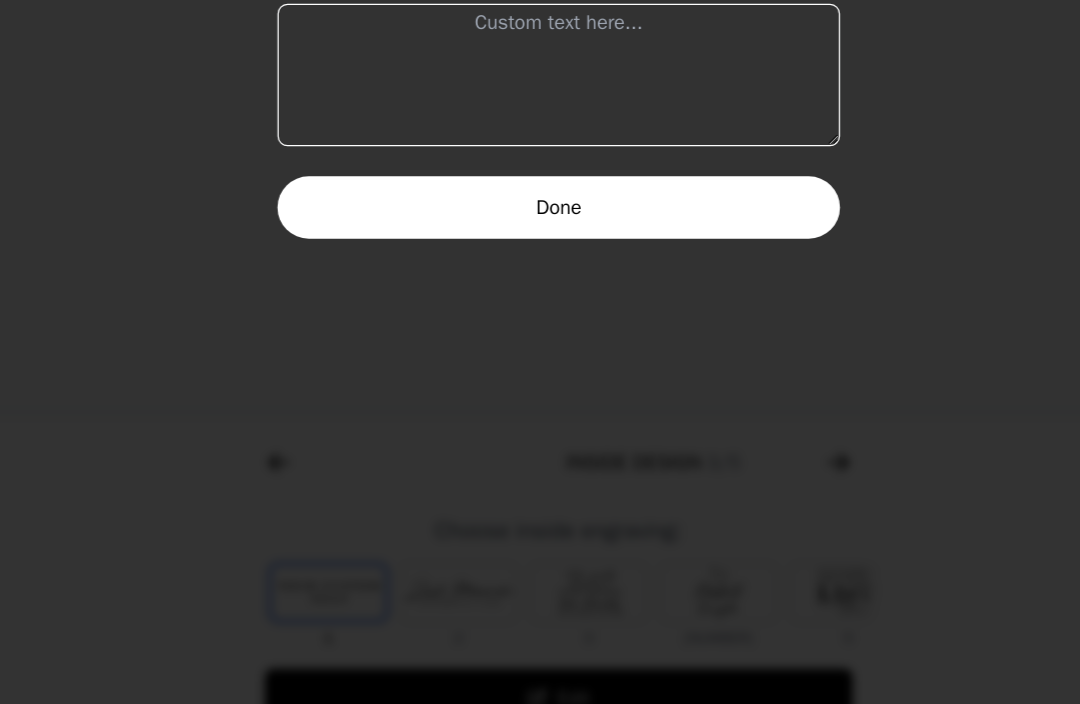 scroll, scrollTop: 0, scrollLeft: 1280, axis: horizontal 